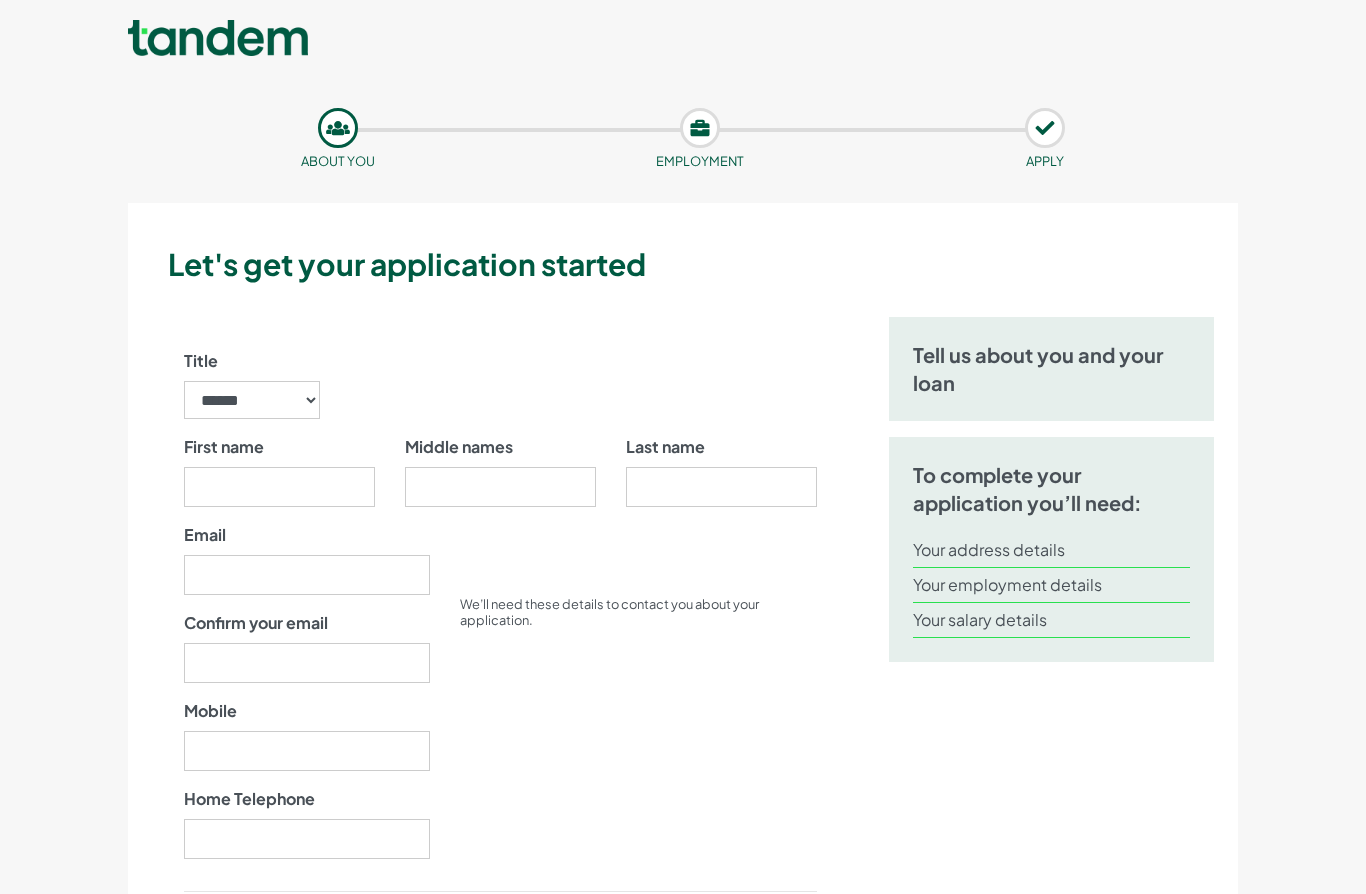 scroll, scrollTop: 0, scrollLeft: 0, axis: both 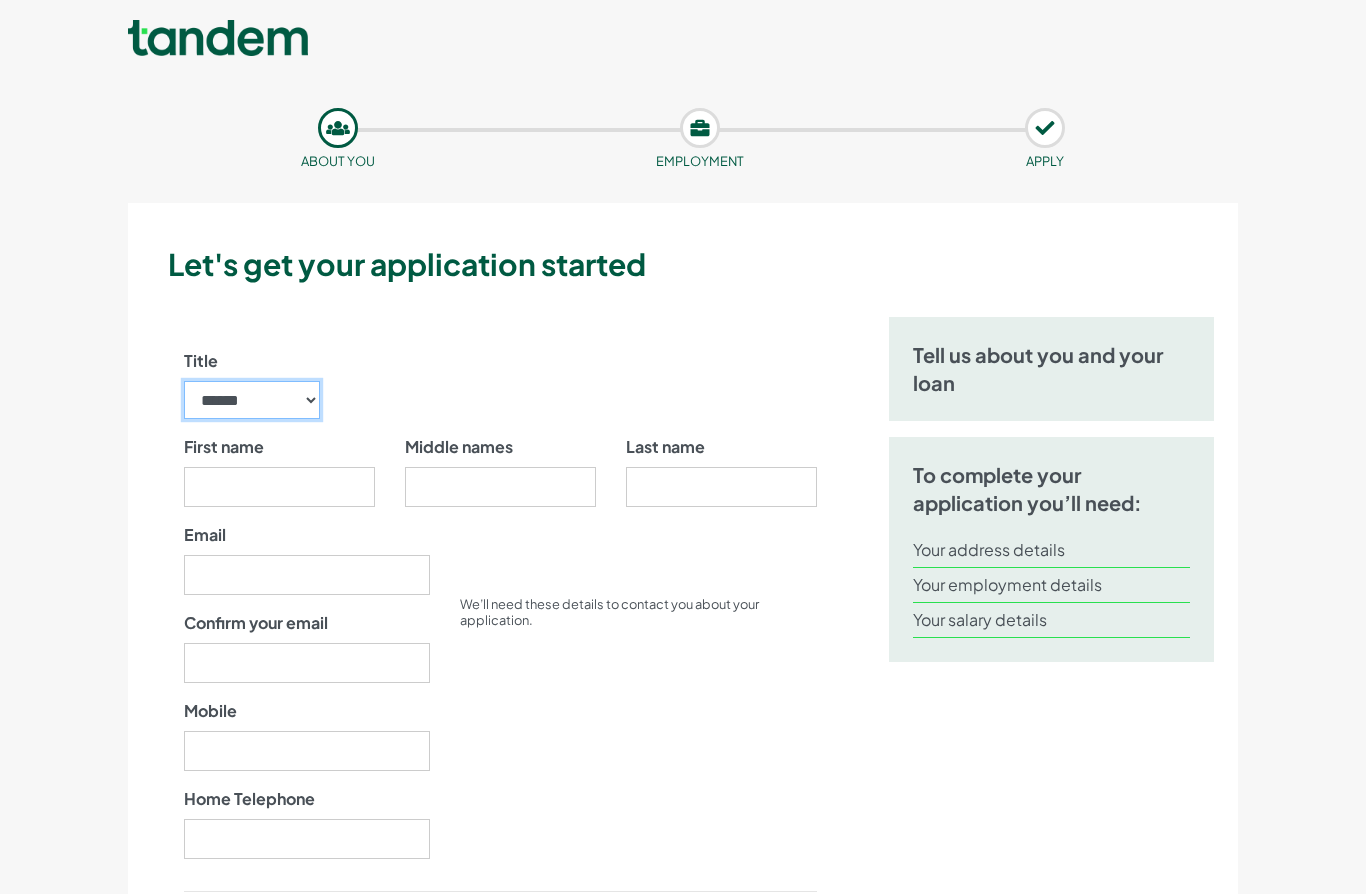 click on "******
**
***
****
**
**
****" at bounding box center (252, 400) 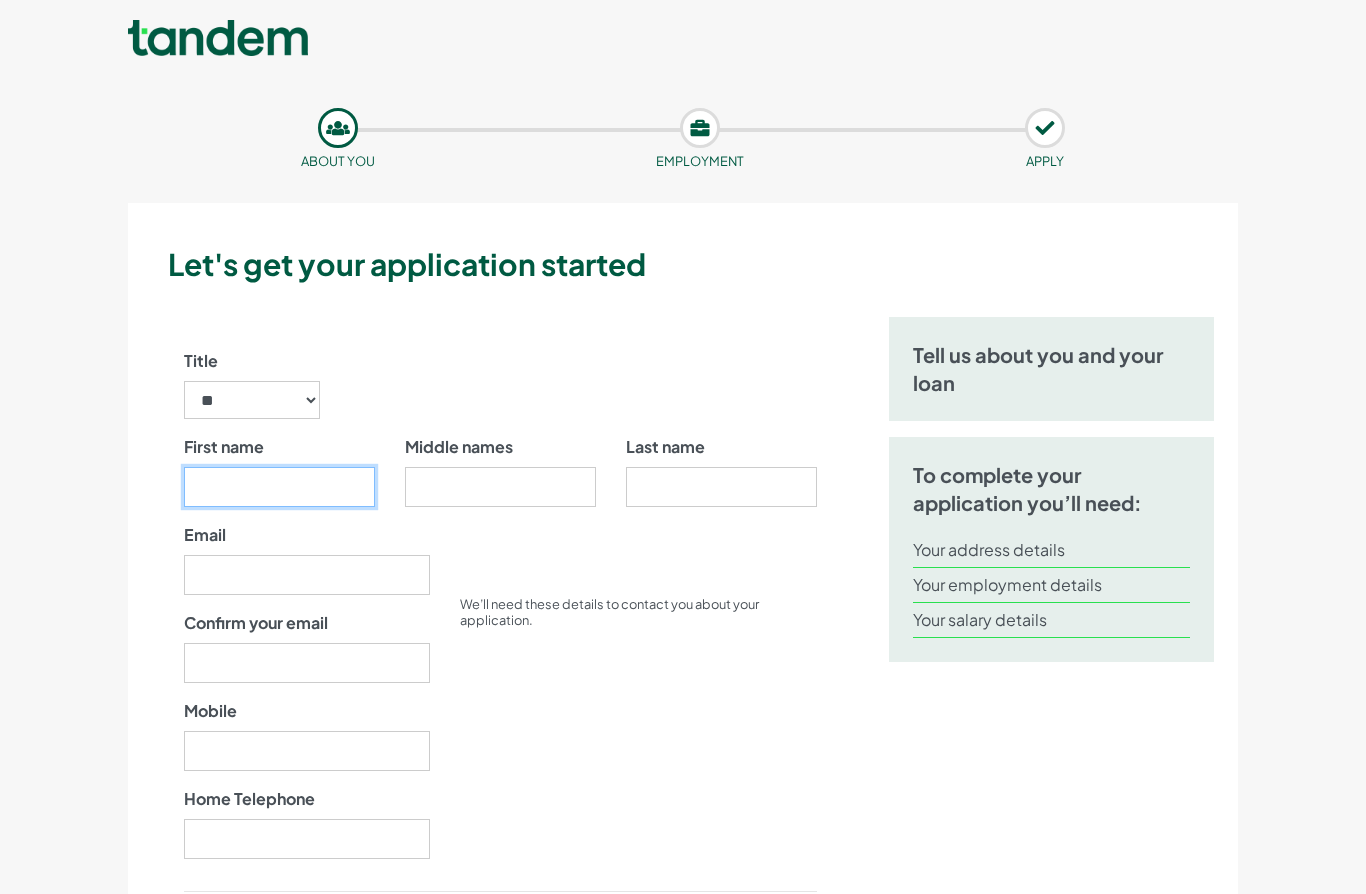 click on "First name" at bounding box center (279, 487) 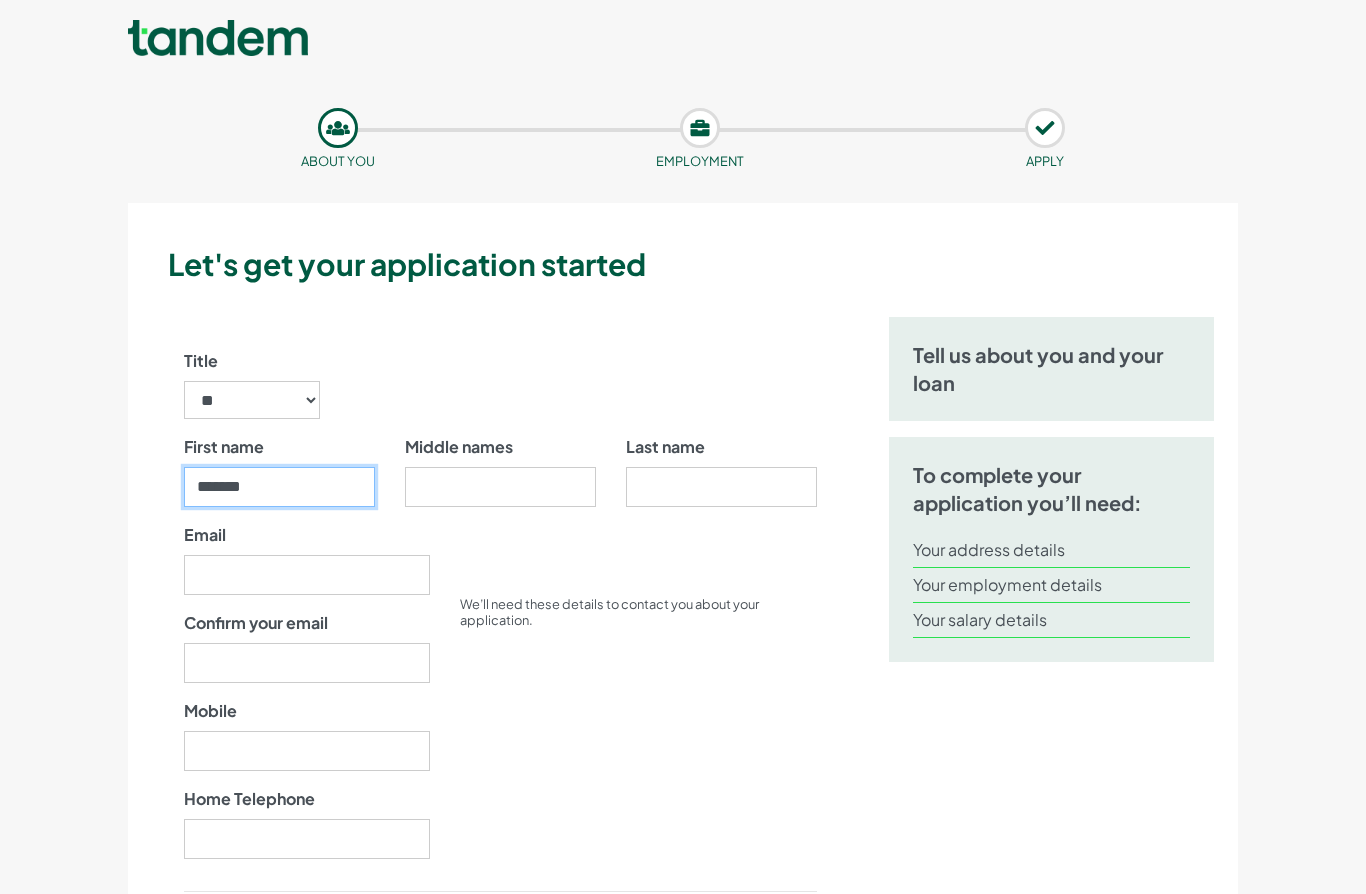 type on "*******" 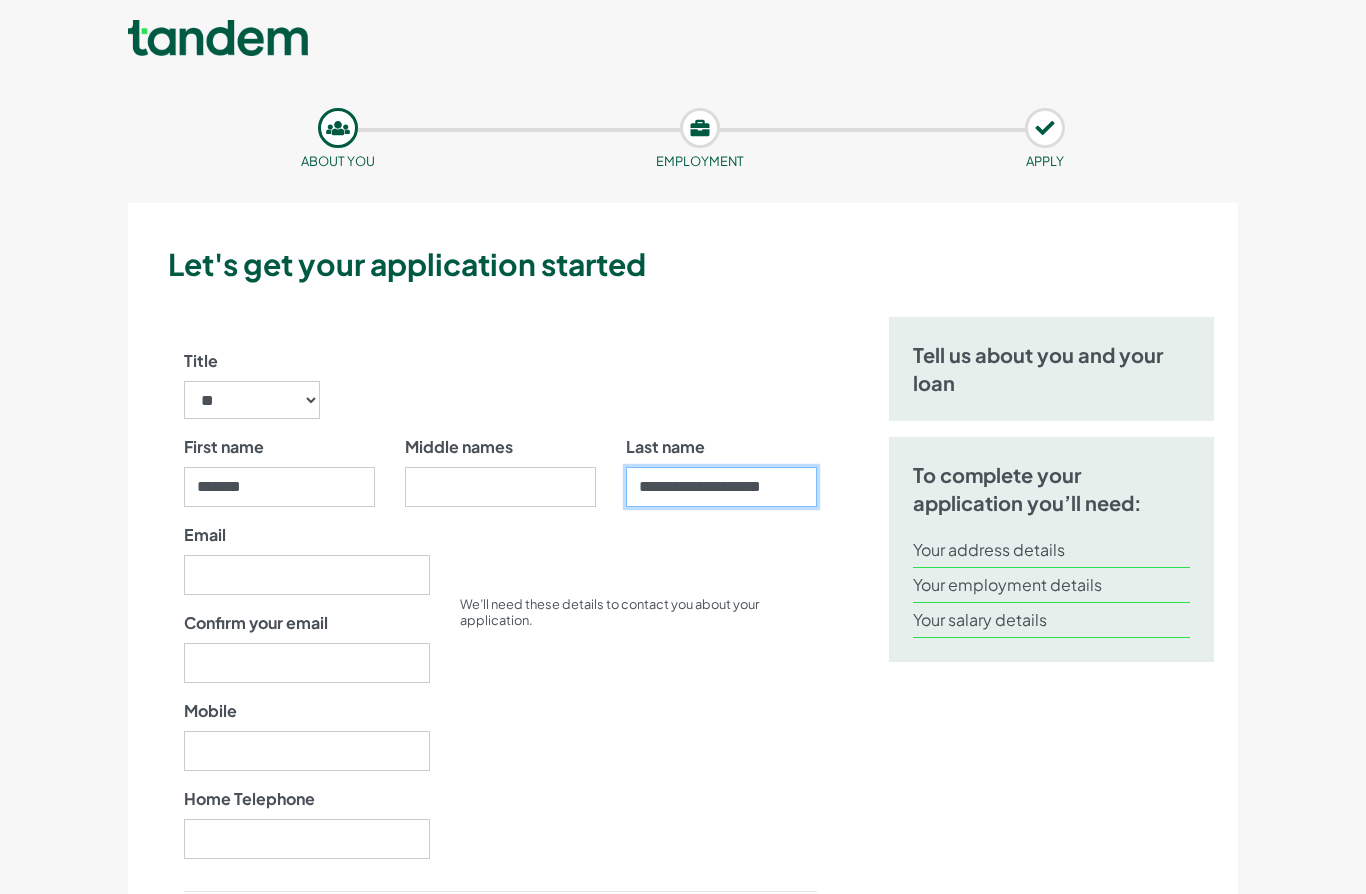 type on "**********" 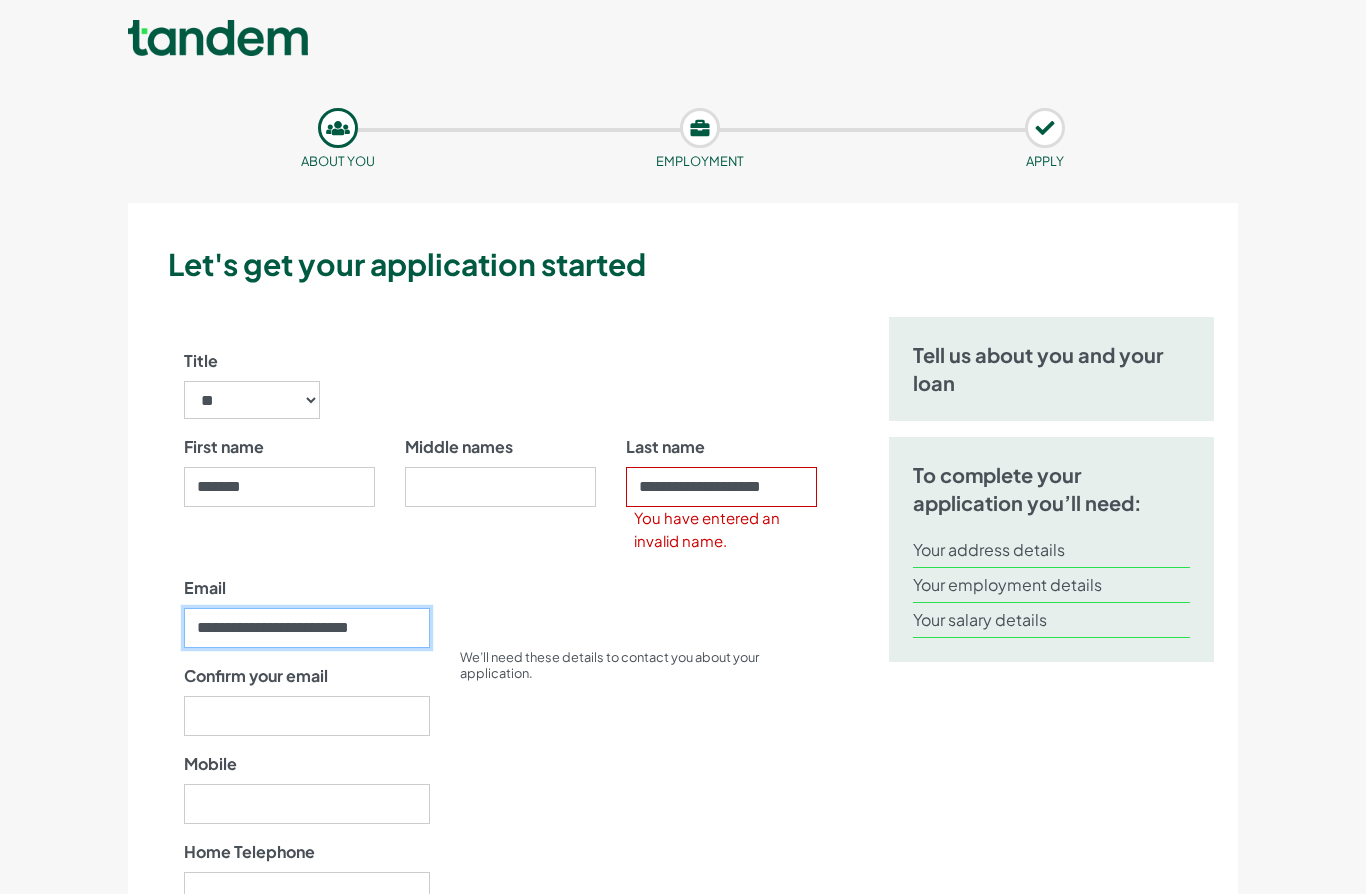 type on "**********" 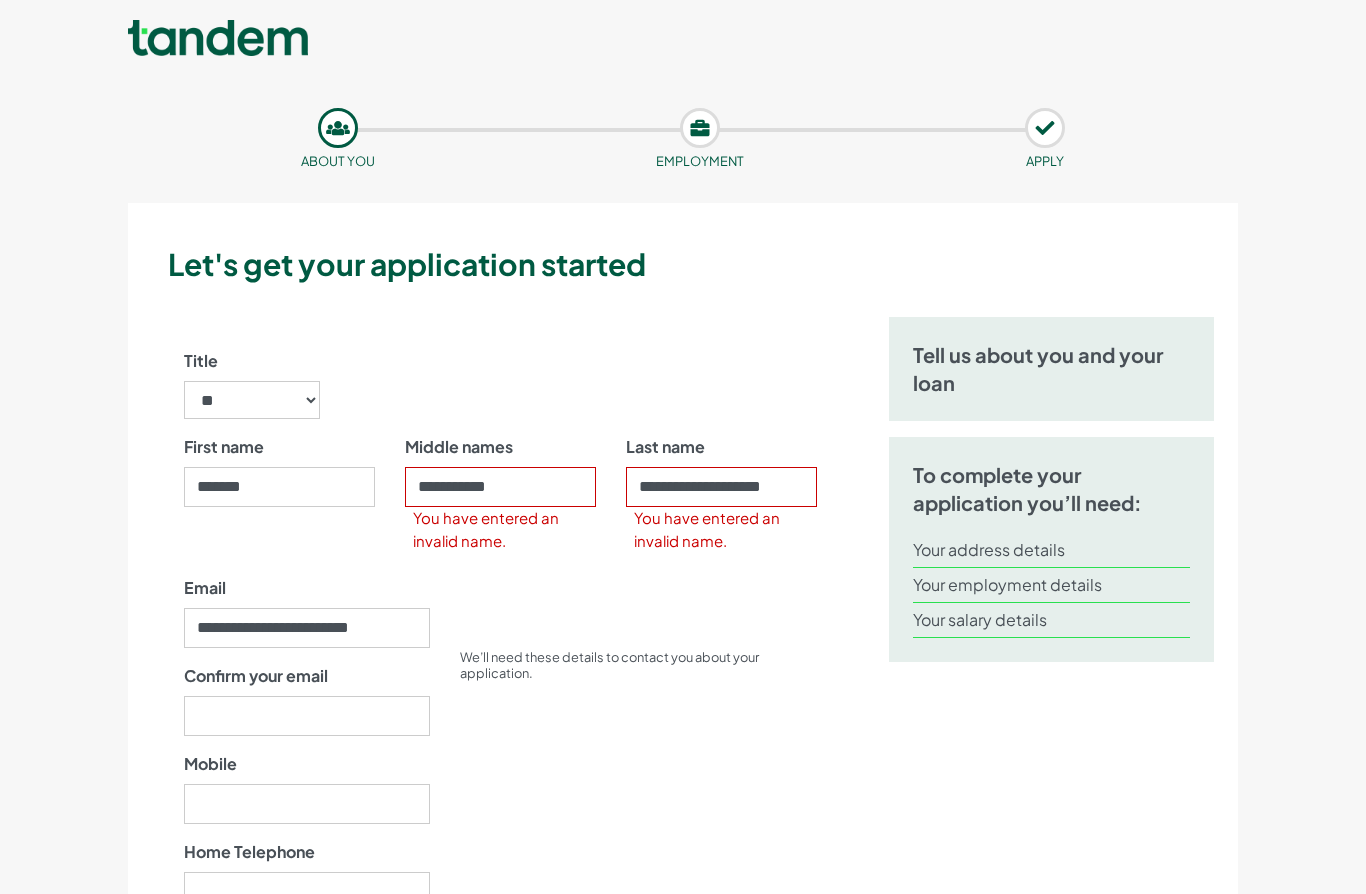 click on "You have entered an invalid name." at bounding box center [504, 529] 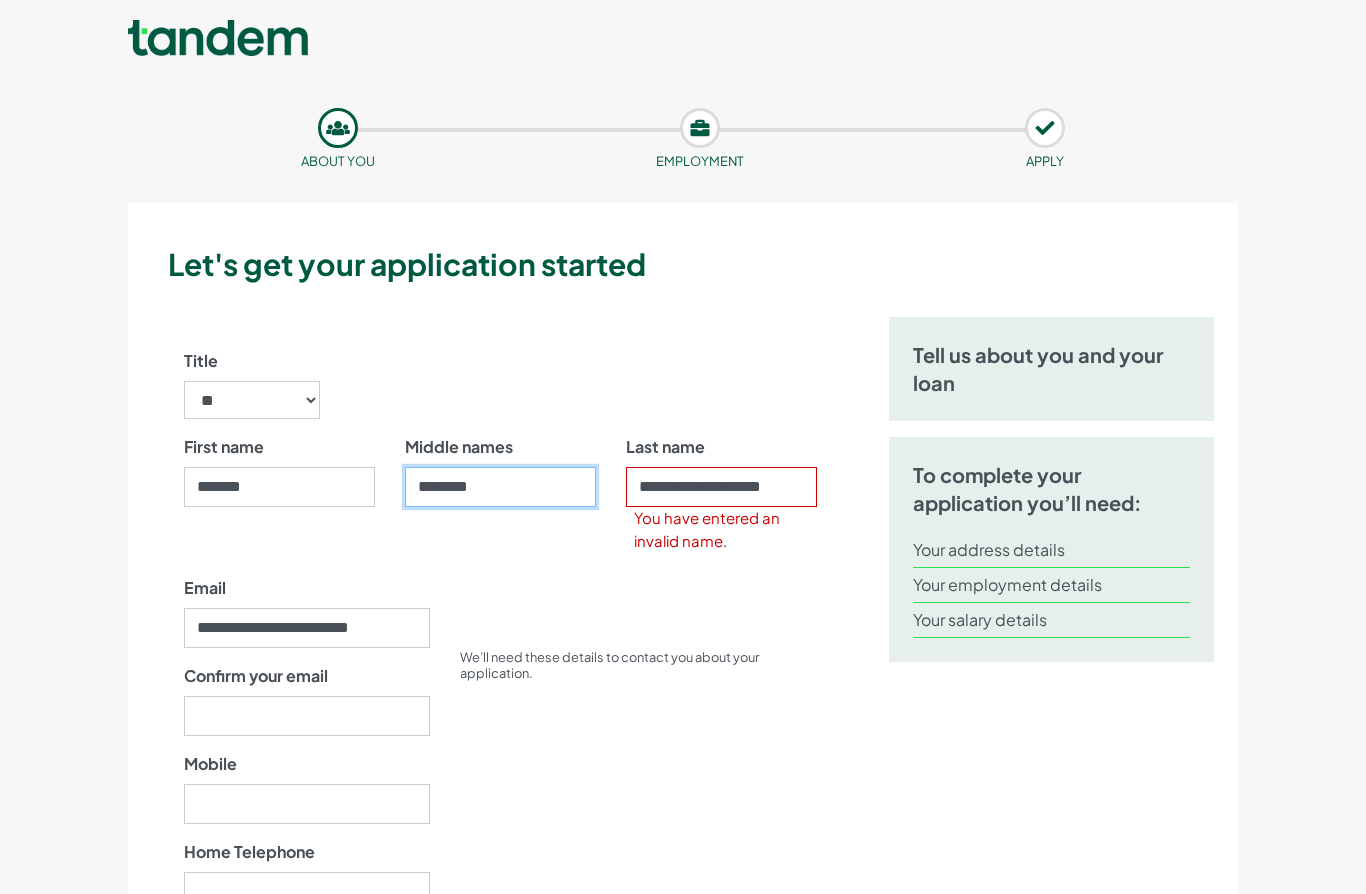 type on "********" 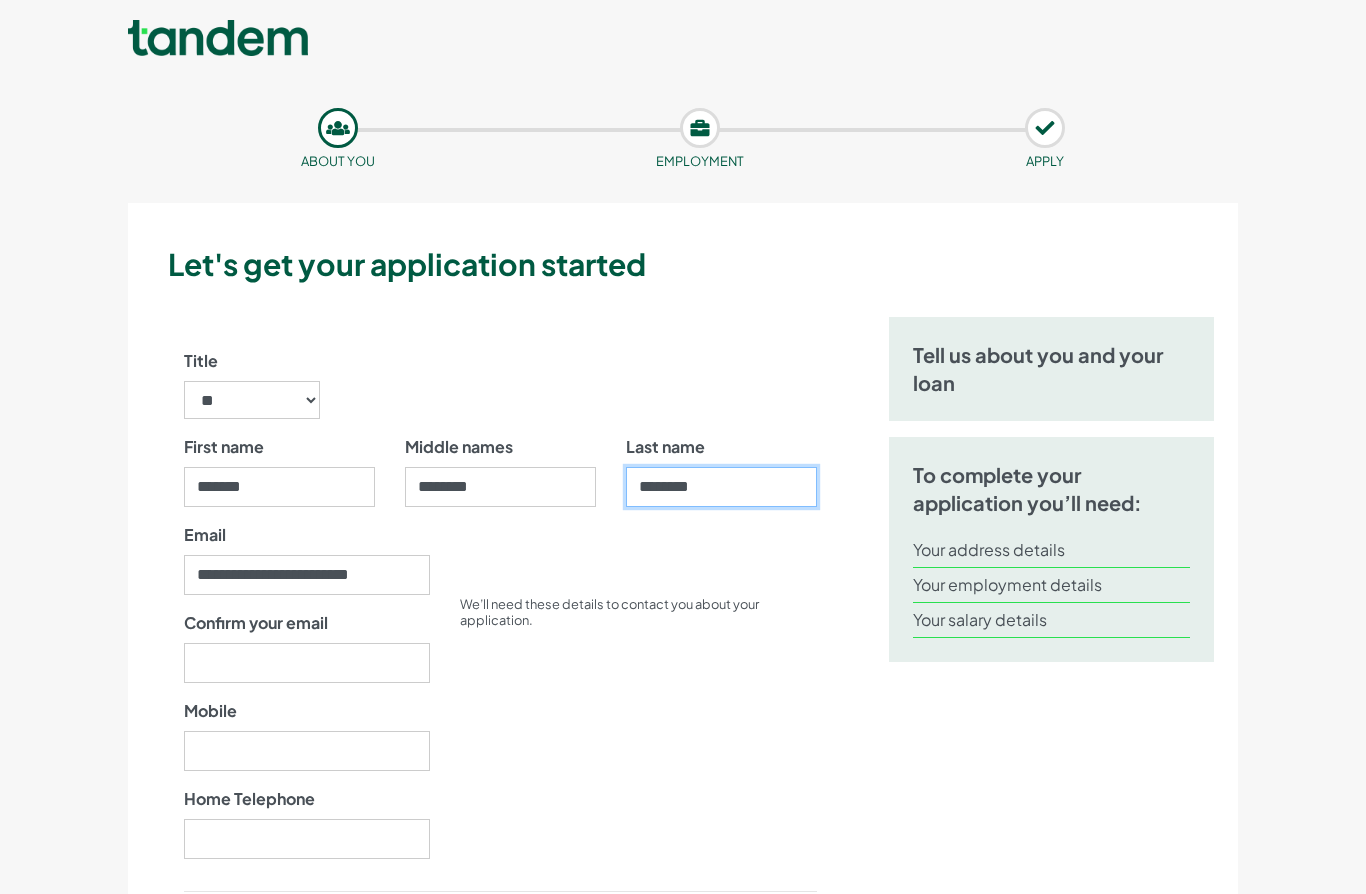 type on "********" 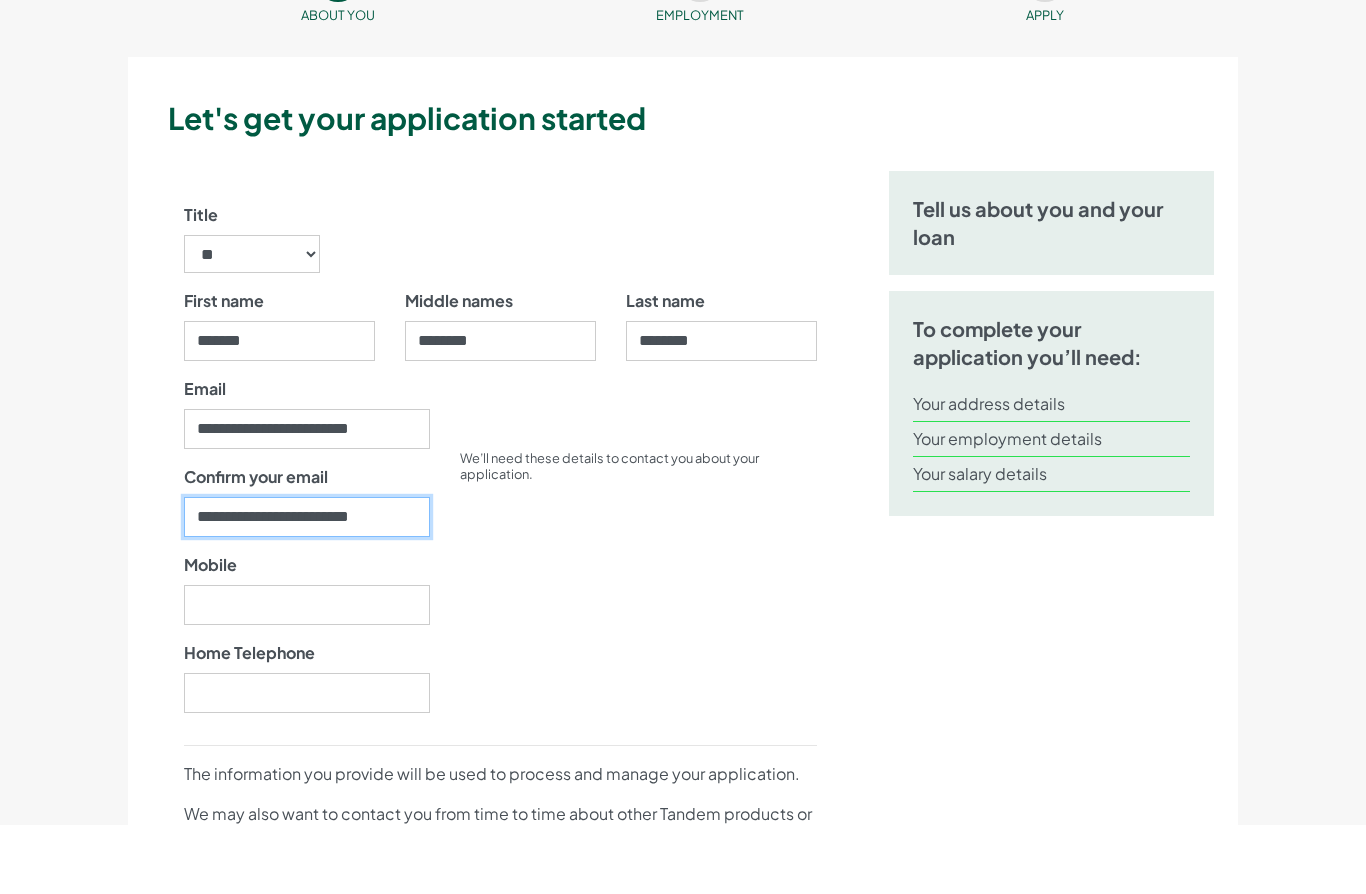 scroll, scrollTop: 88, scrollLeft: 0, axis: vertical 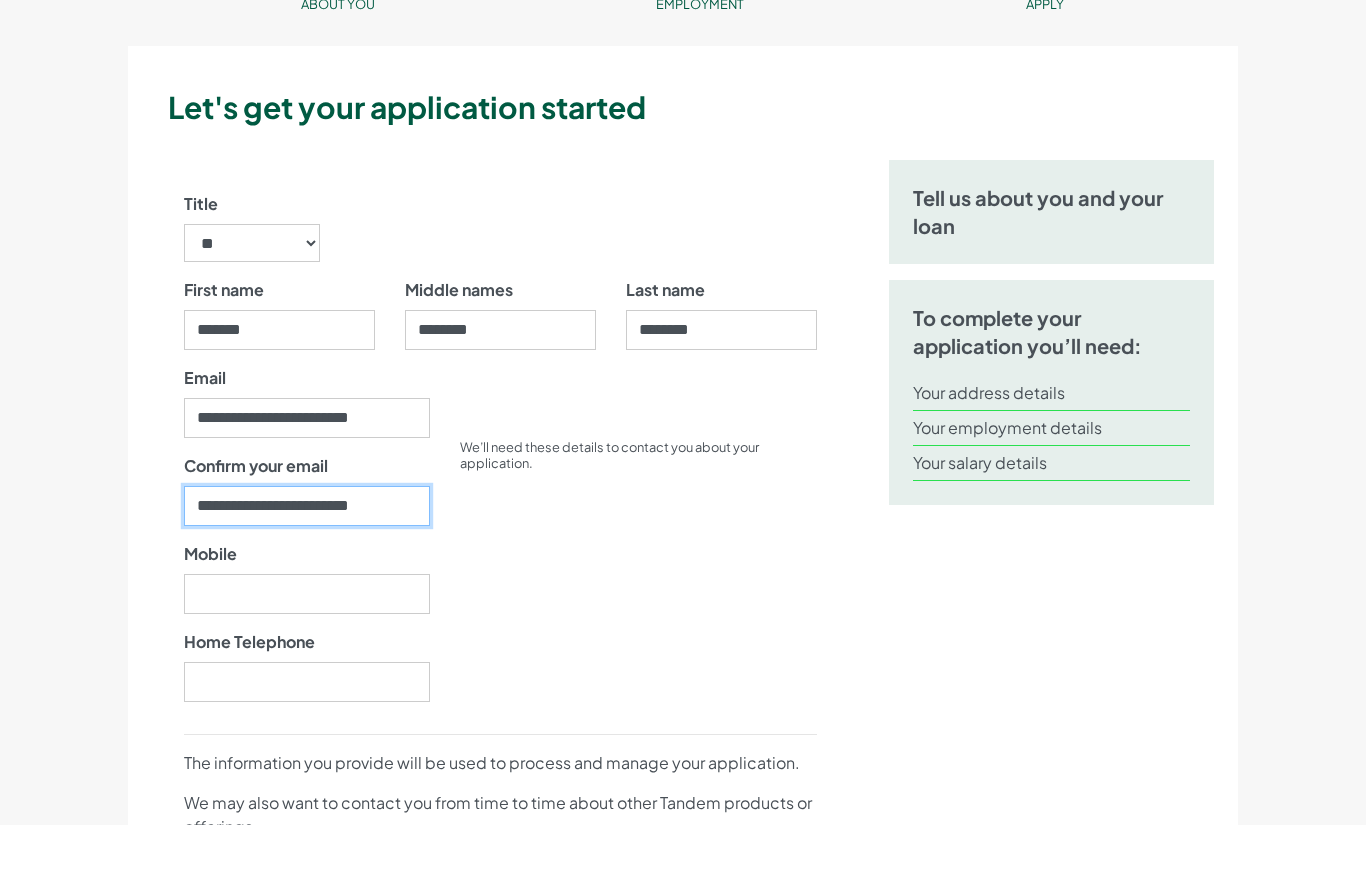 type on "**********" 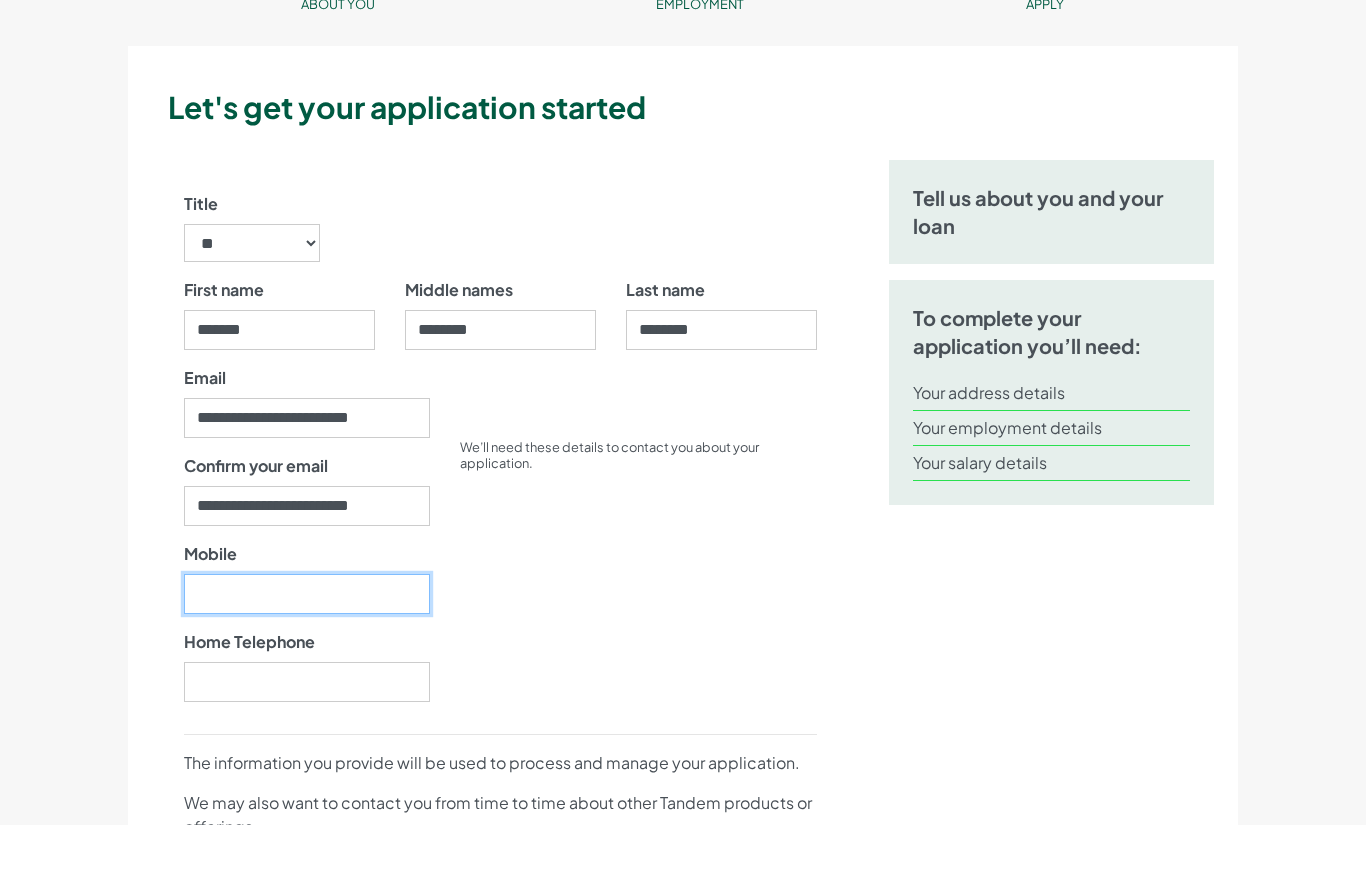 click on "Mobile" at bounding box center [307, 663] 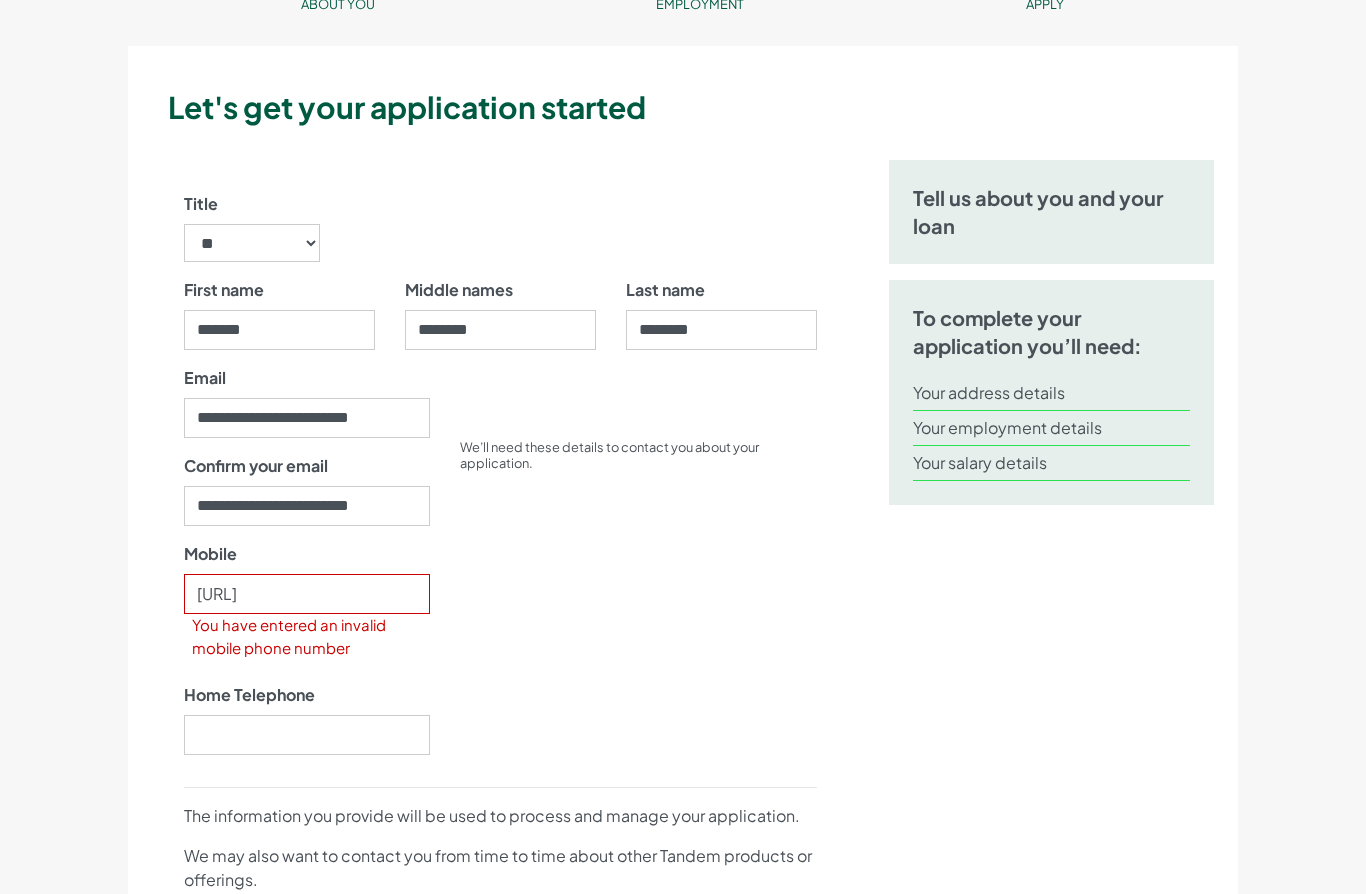 scroll, scrollTop: 89, scrollLeft: 0, axis: vertical 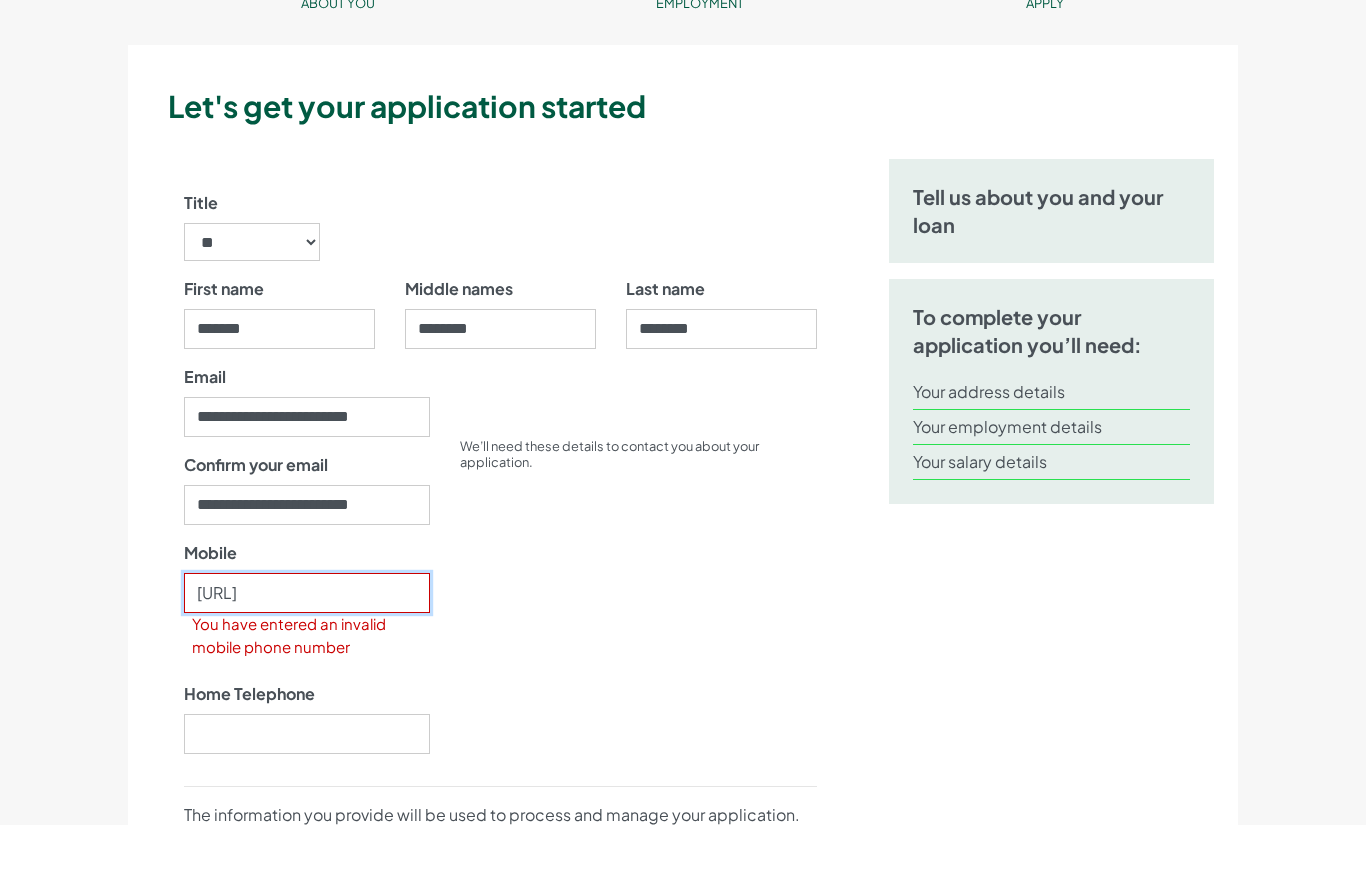 paste on "07451268535" 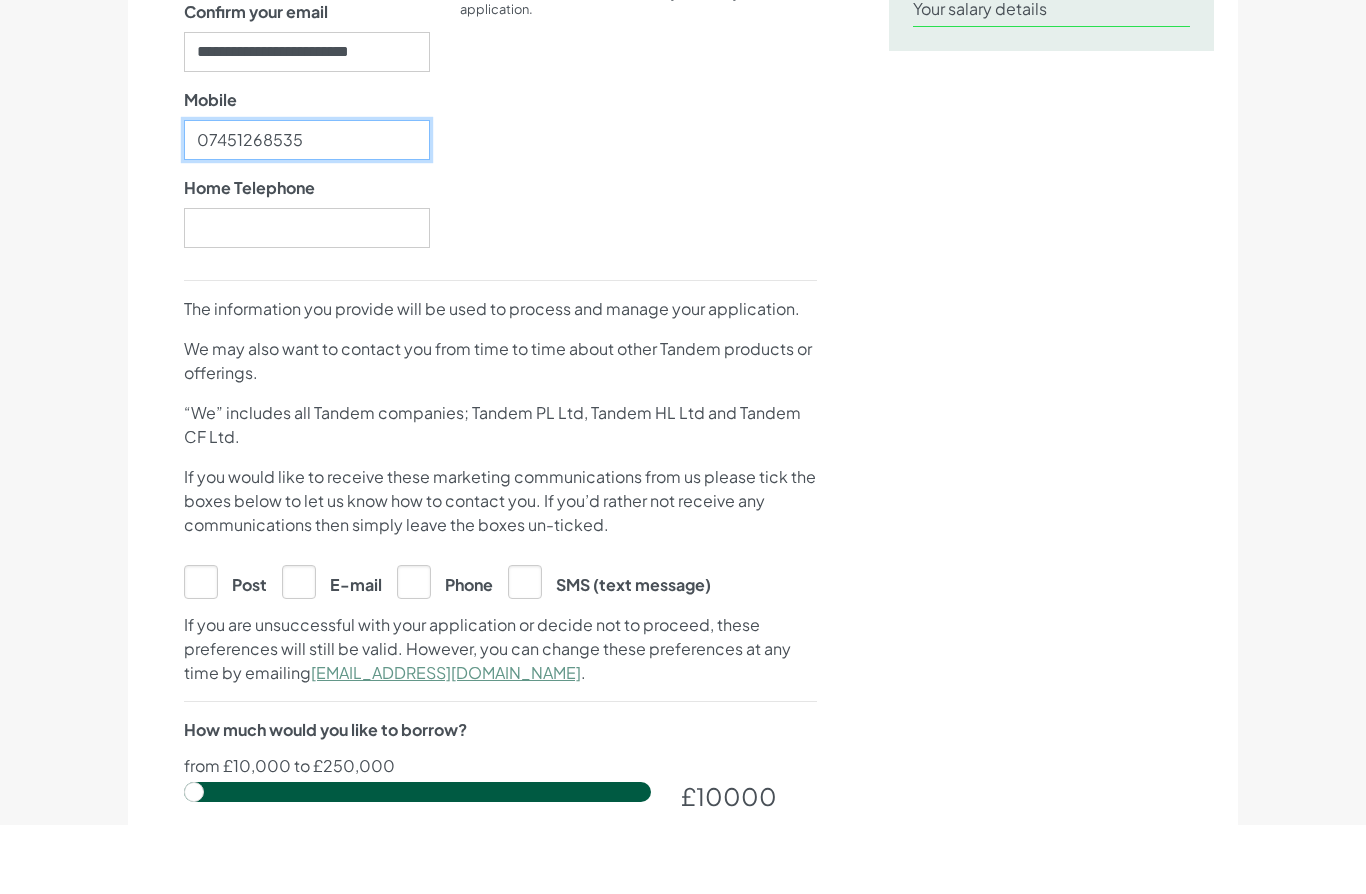 scroll, scrollTop: 576, scrollLeft: 0, axis: vertical 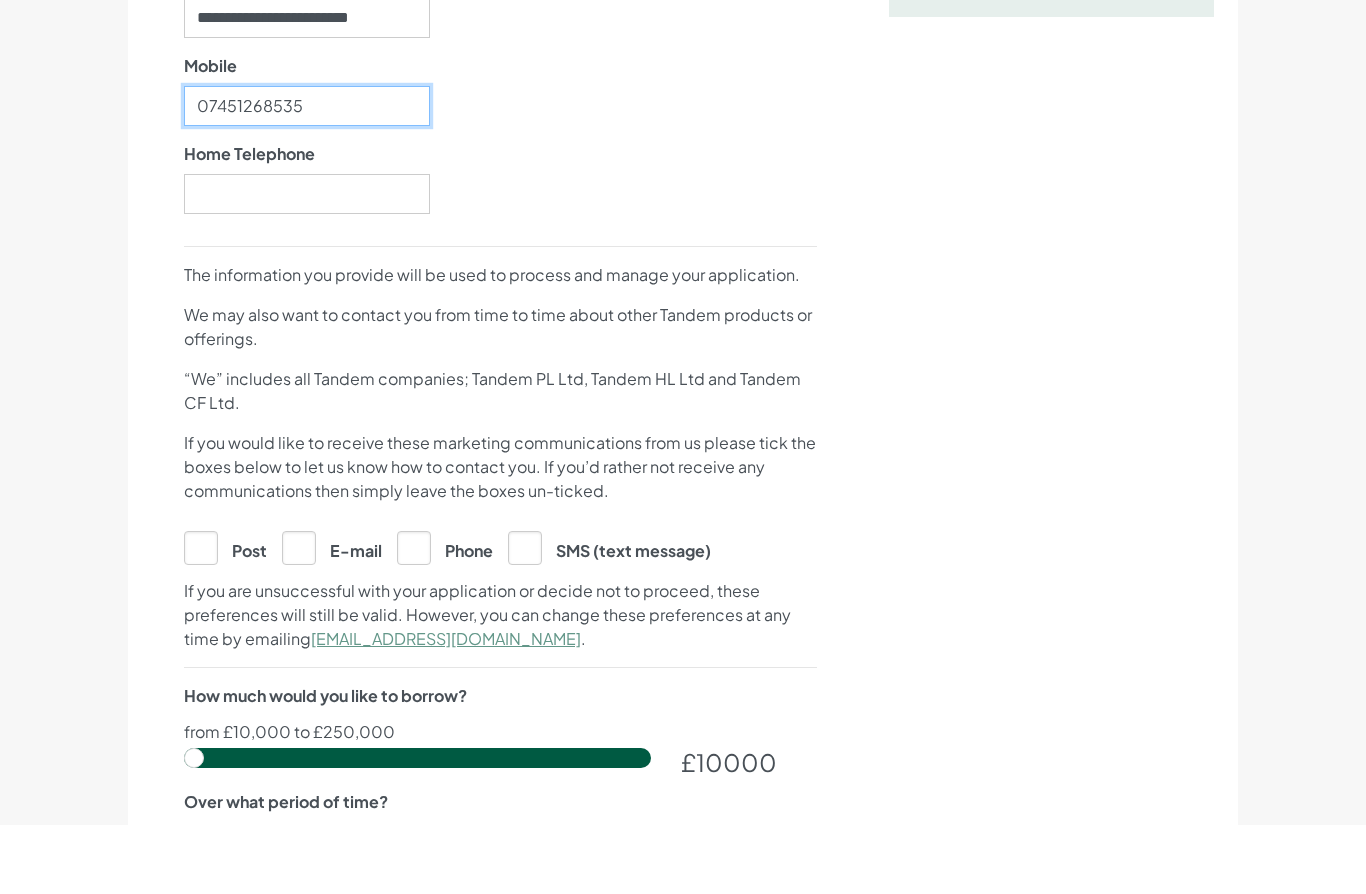 type on "07451268535" 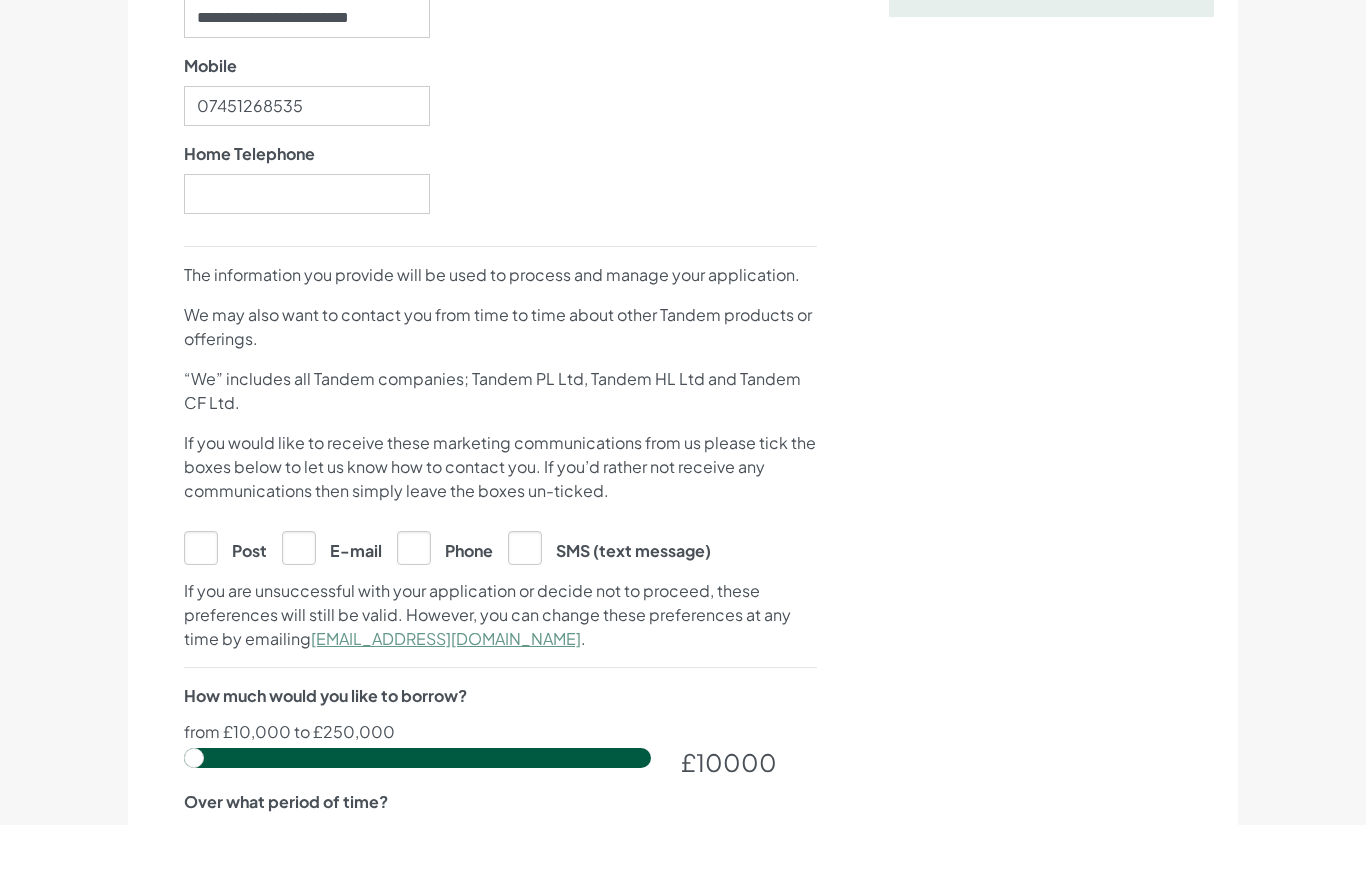 click on "E-mail" at bounding box center (332, 616) 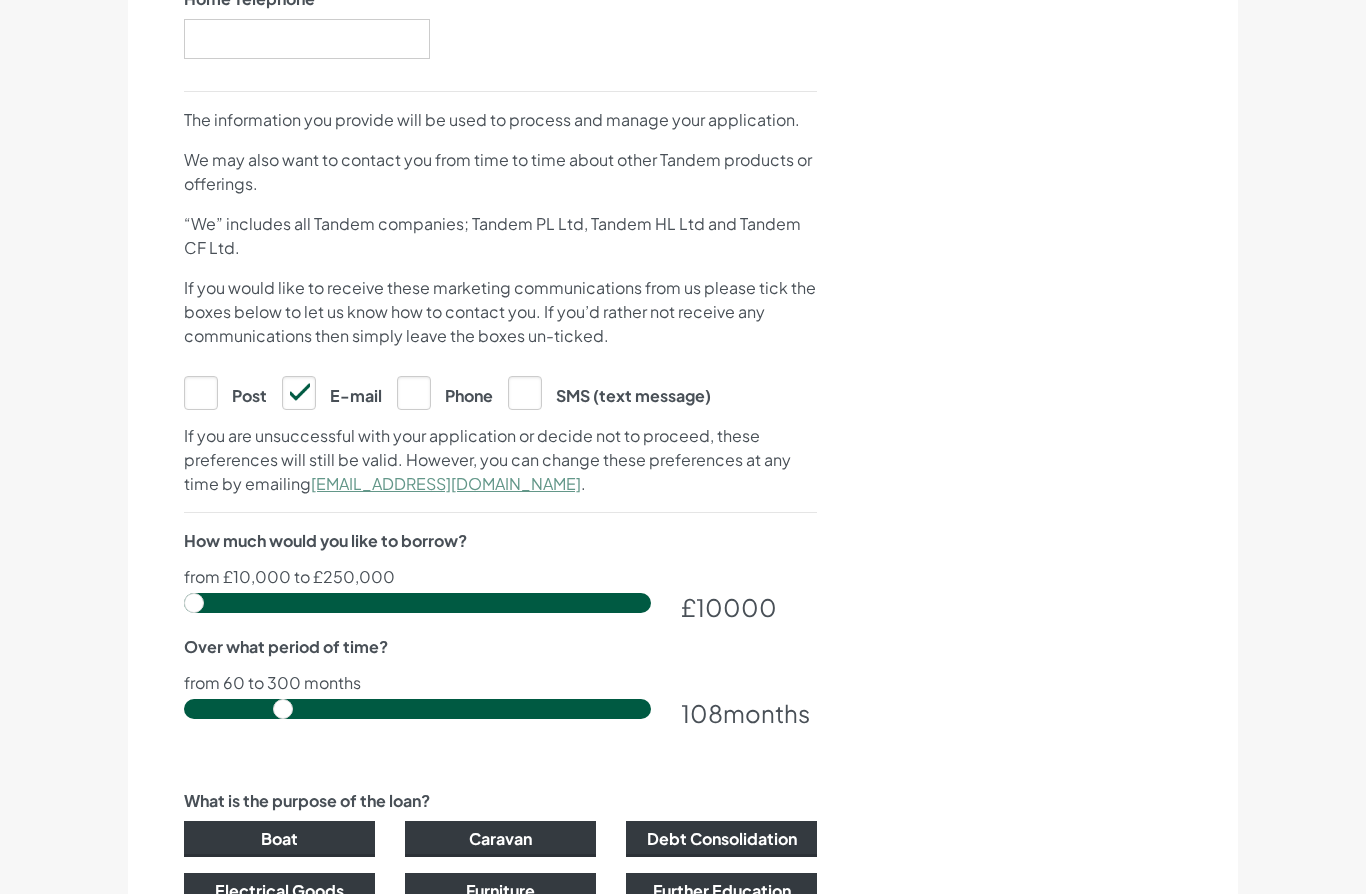 scroll, scrollTop: 802, scrollLeft: 0, axis: vertical 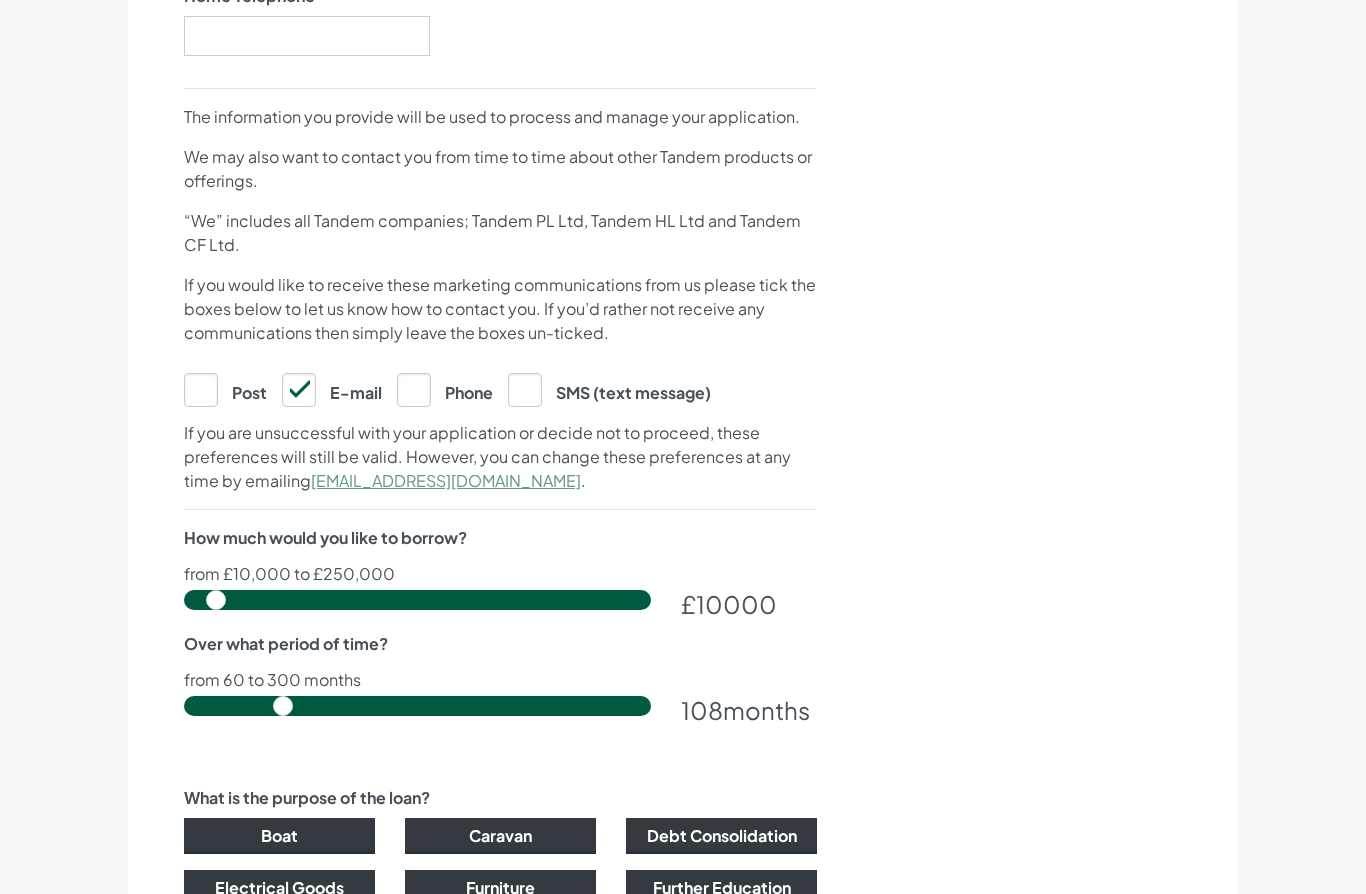 click at bounding box center [417, 601] 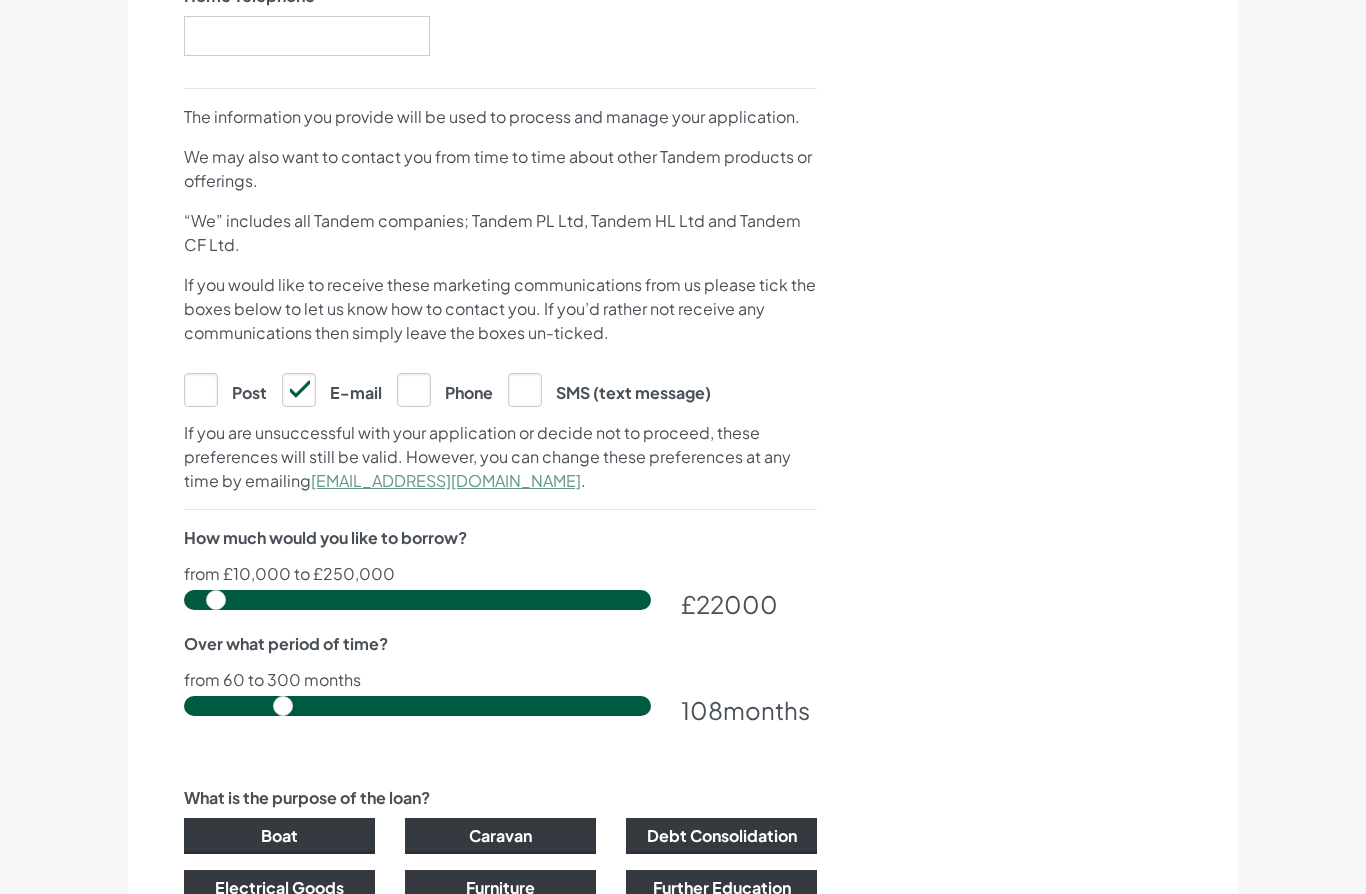 scroll, scrollTop: 803, scrollLeft: 0, axis: vertical 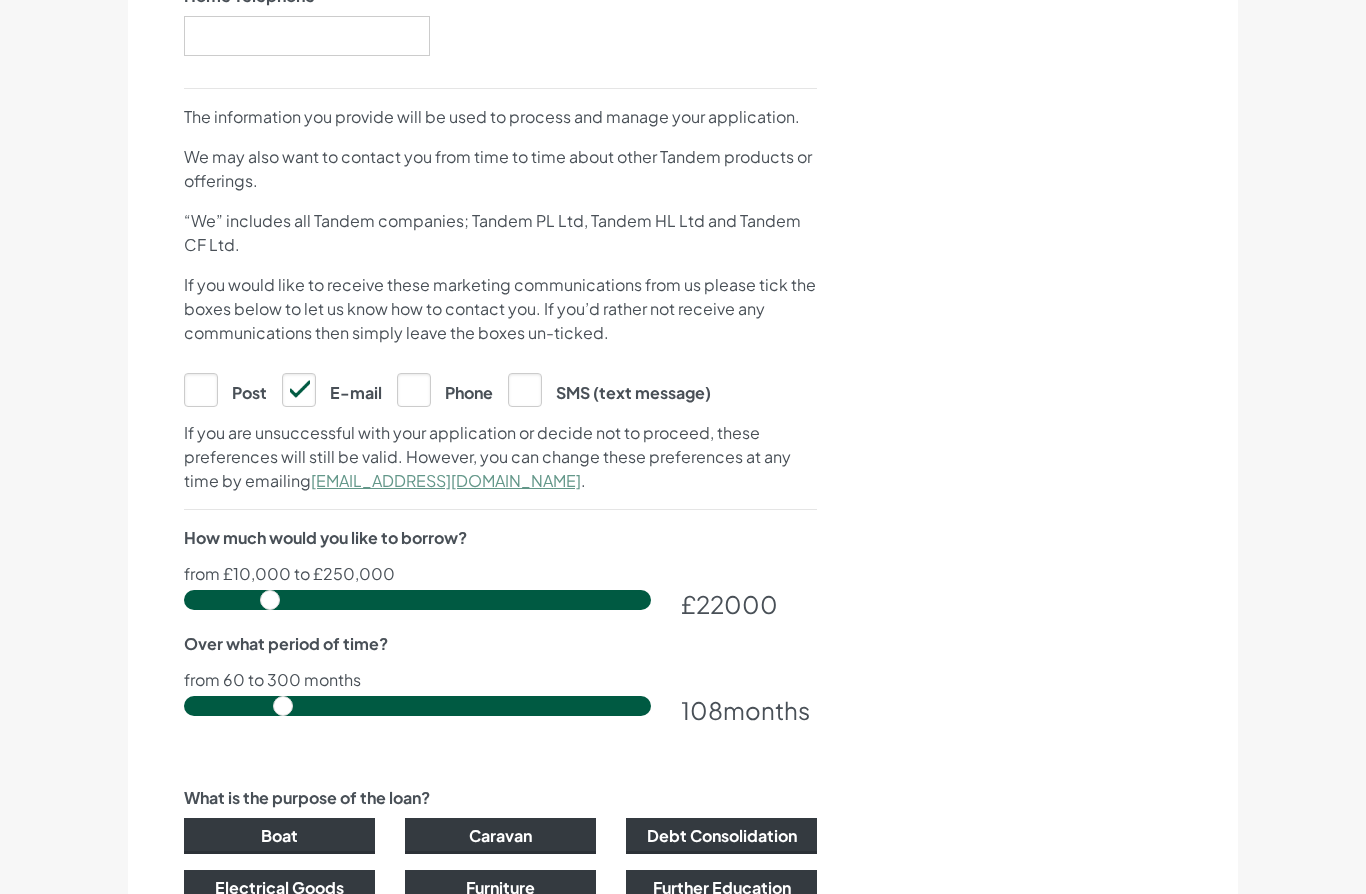type on "51000" 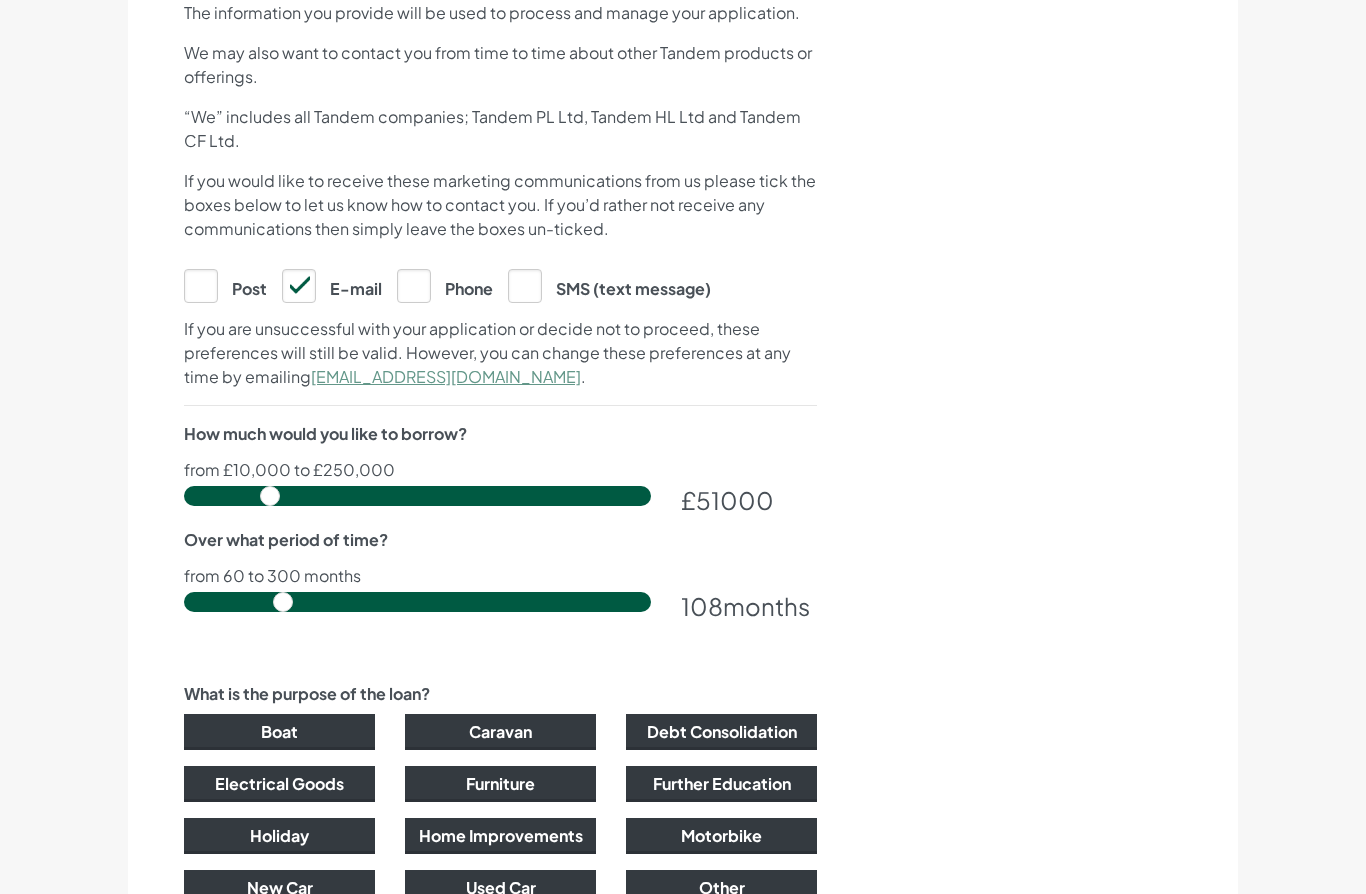 scroll, scrollTop: 972, scrollLeft: 0, axis: vertical 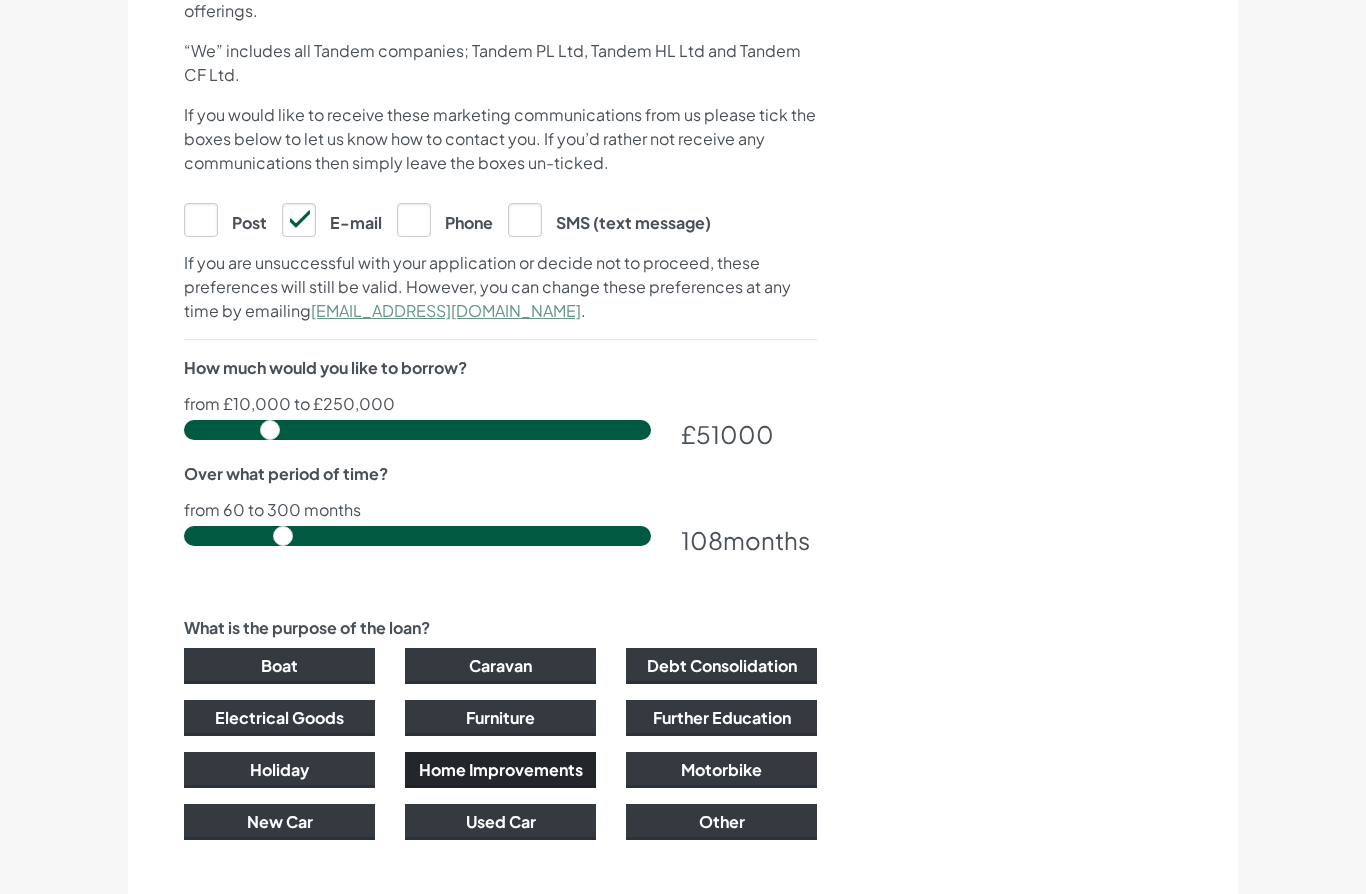 click on "Home Improvements" at bounding box center [500, 771] 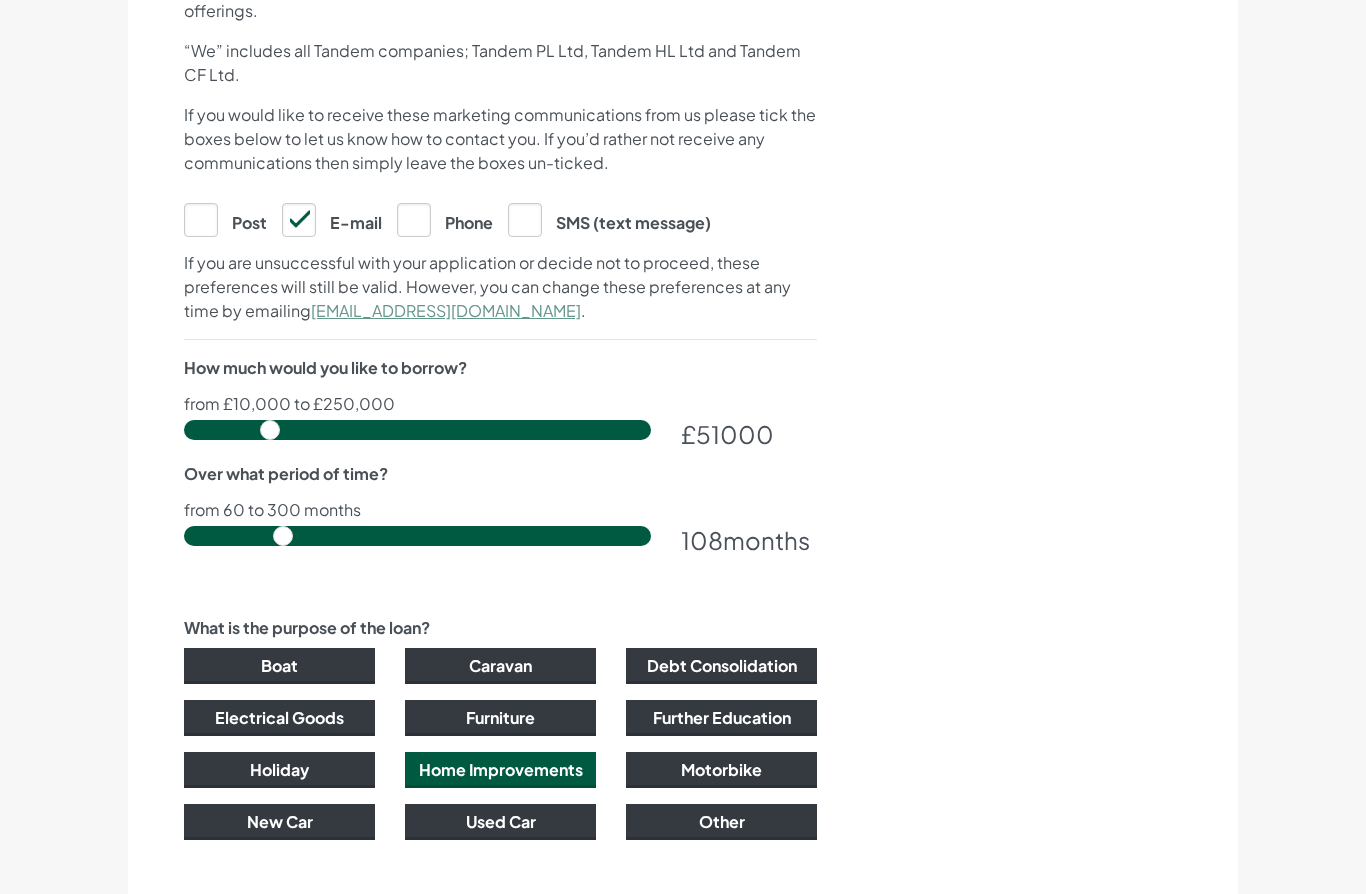 click on "Next" at bounding box center [782, 940] 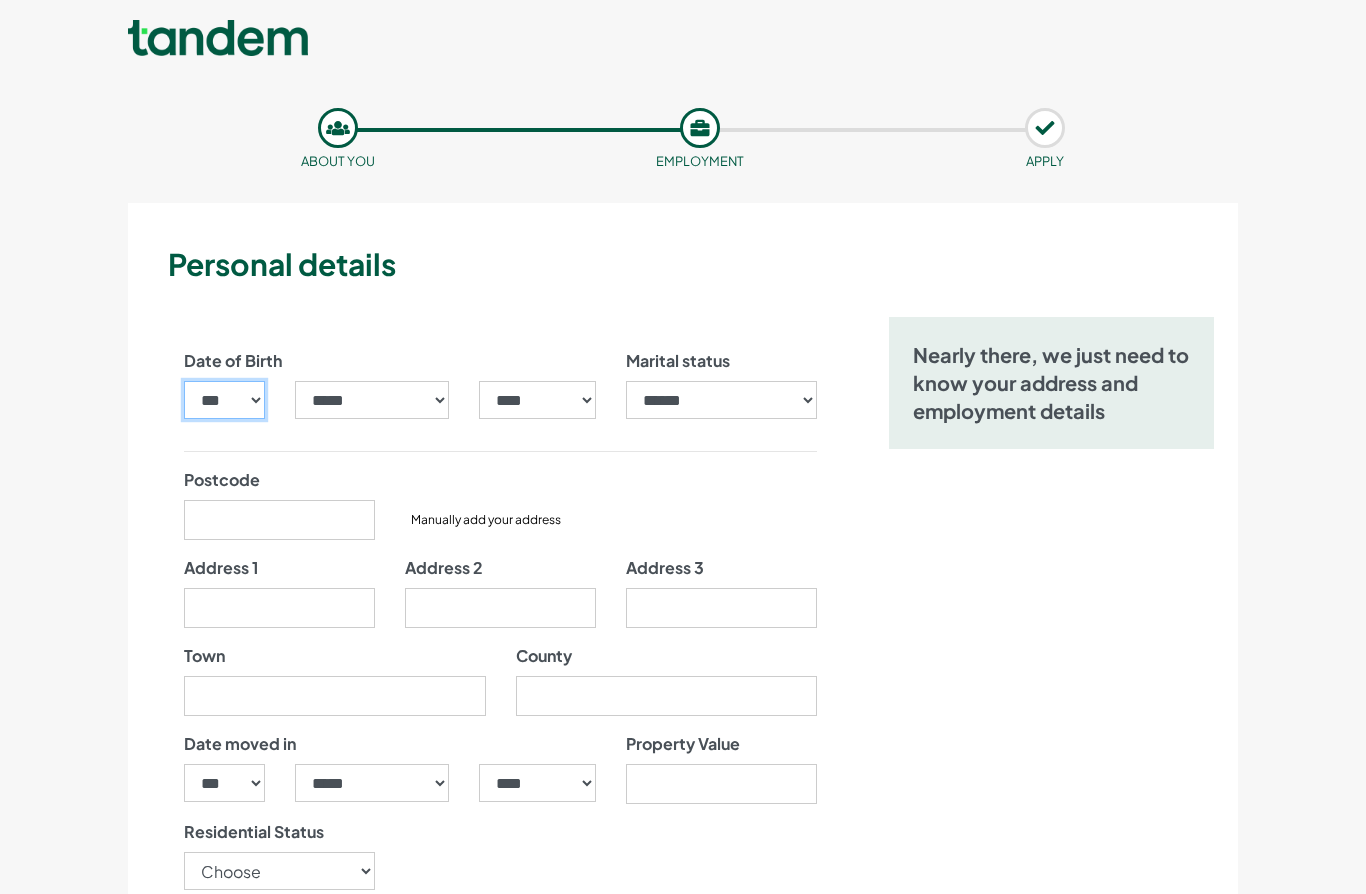 click on "***
* * * * * * * * * ** ** ** ** ** ** ** ** ** ** ** ** ** ** ** ** ** ** ** ** ** **" at bounding box center [224, 400] 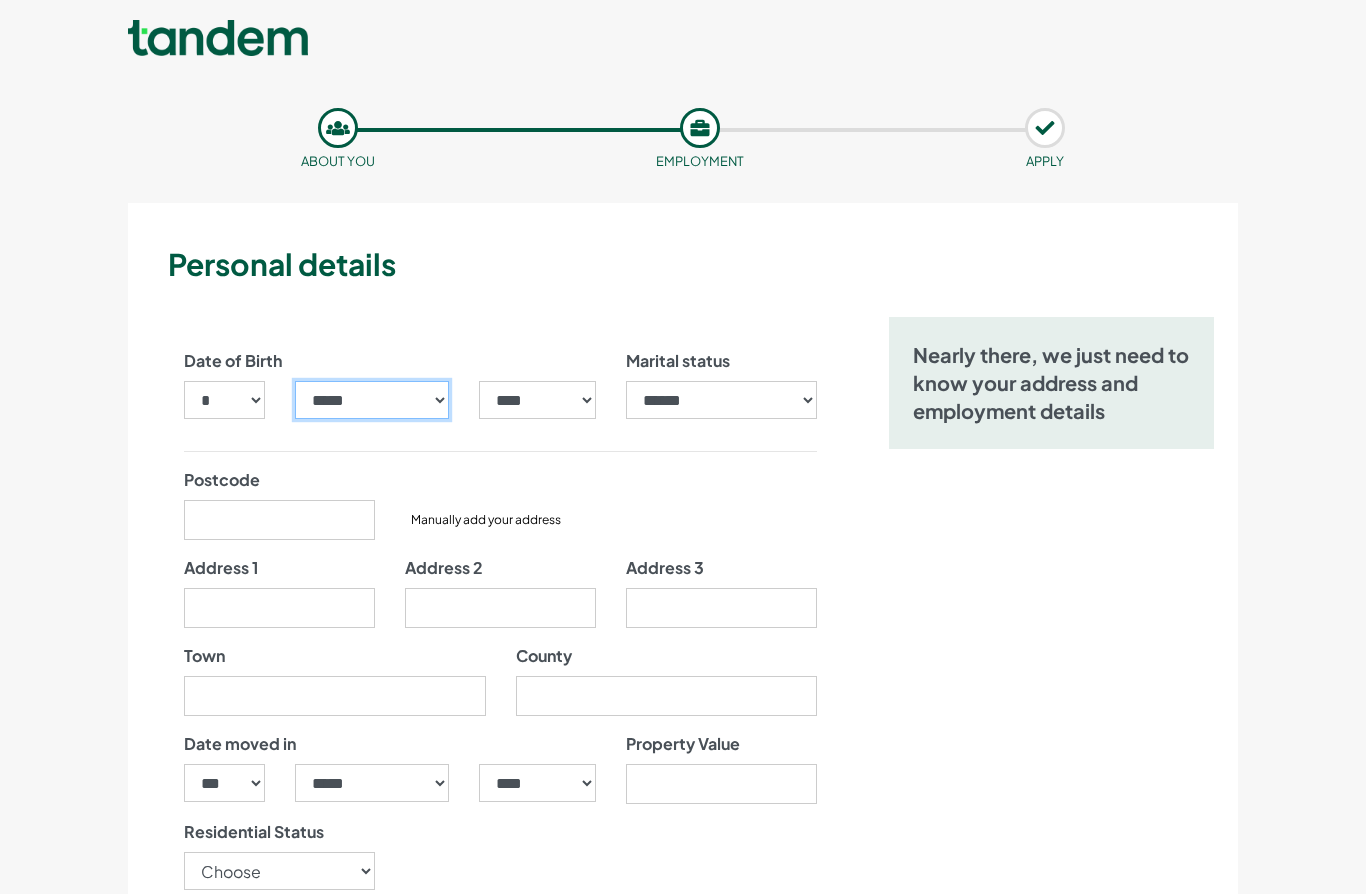 click on "*****
*******
********
*****
*****
***
****
****
******
*********
*******
********
********" at bounding box center [372, 400] 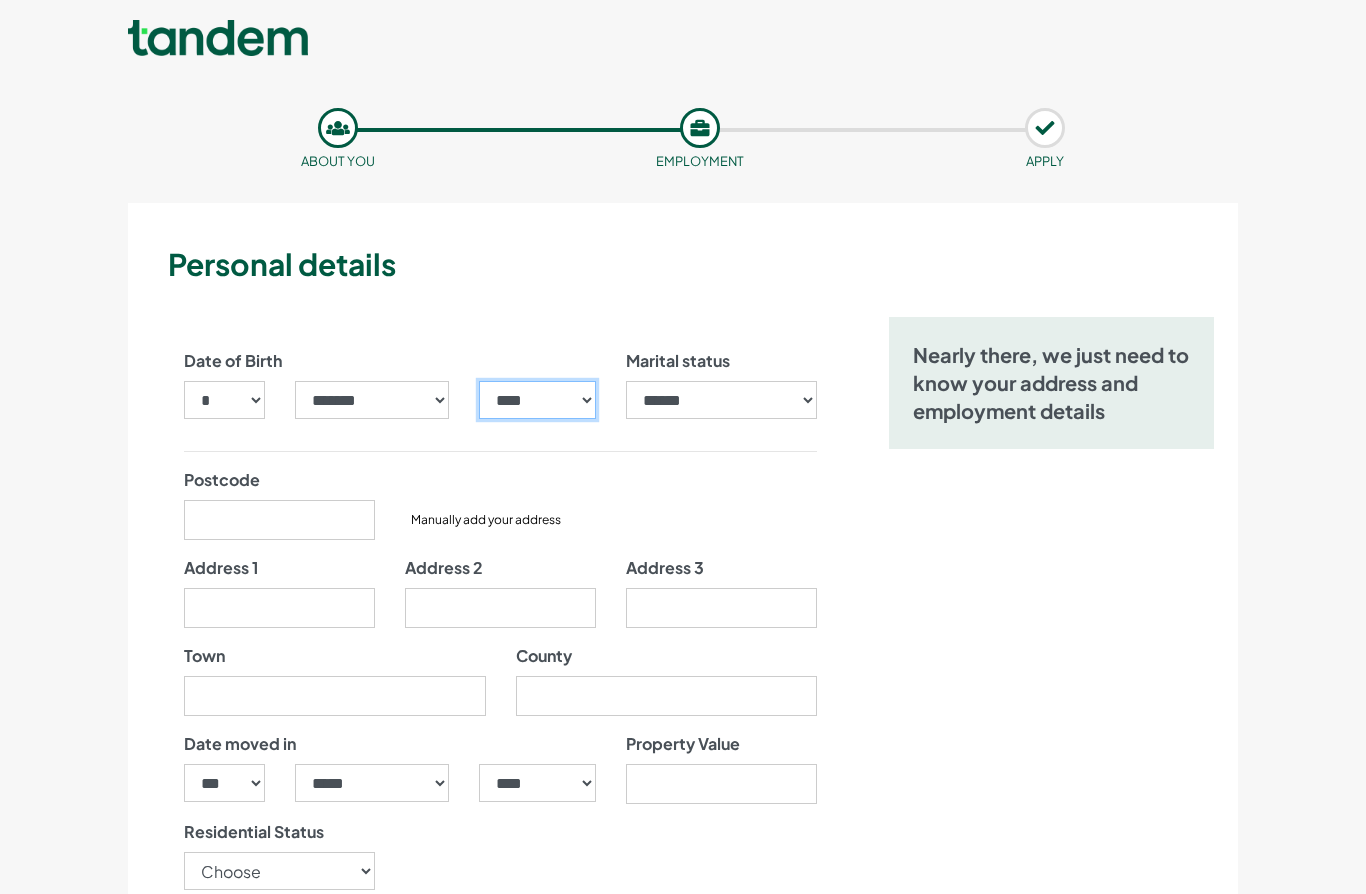 click on "****
**** **** **** **** **** **** **** **** **** **** **** **** **** **** **** **** **** **** **** **** **** **** **** **** **** **** **** **** **** **** **** **** **** **** **** **** **** **** **** **** **** **** **** **** **** **** **** **** **** **** **** **** **** **** **** **** **** **** **** **** **** **** **** **** **** **** **** **** **** **** **** **** **** **** **** **** **** **** **** **** **** **** **** **** **** **** **** **** **** **** **** **** **** **** **** **** **** **** **** **** **** **** **** **** **** **** **** **** **** **** **** **** **** **** **** **** **** **** **** **** **** **** **** **** **** ****" at bounding box center [537, 400] 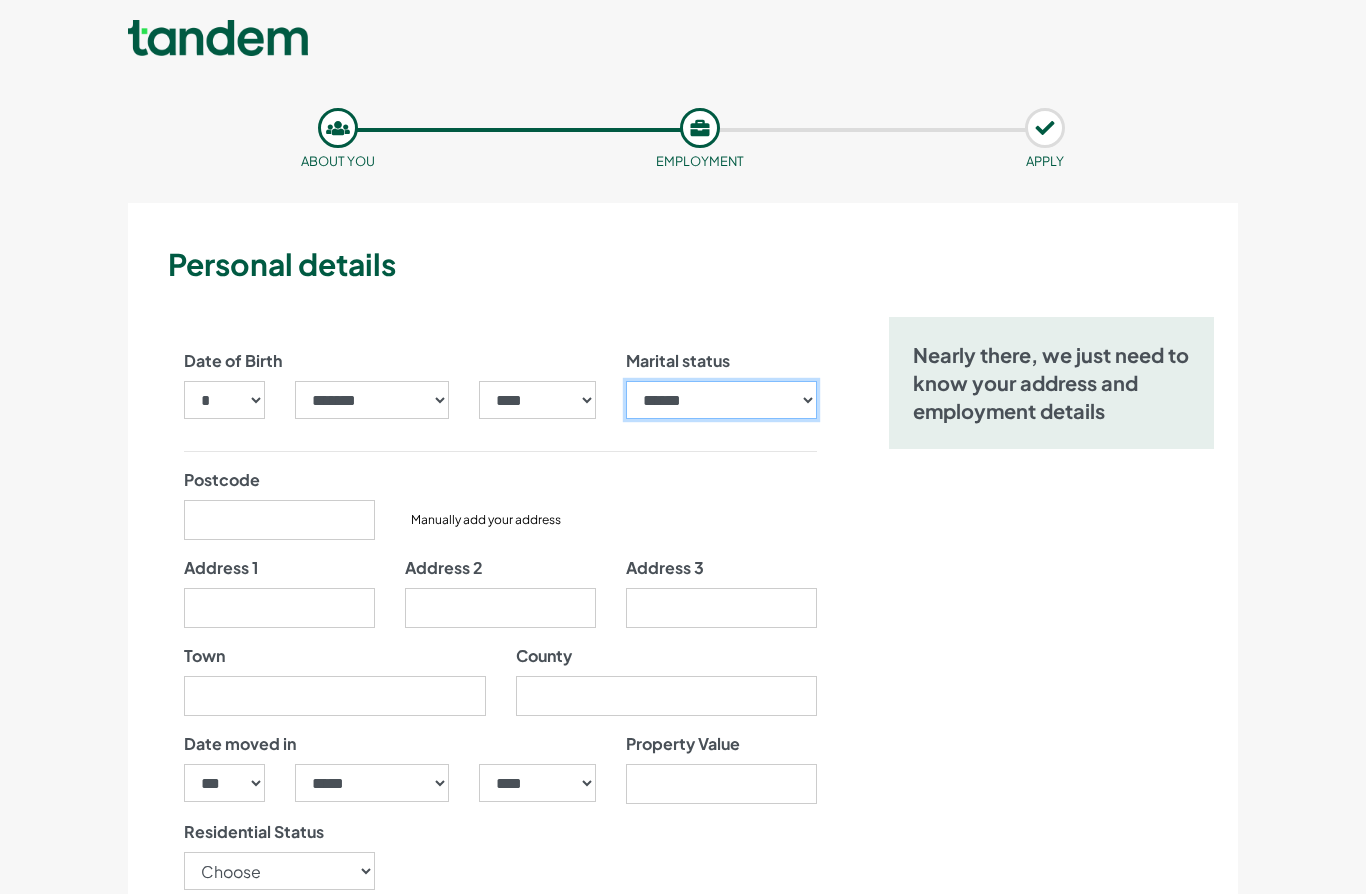 click on "**********" at bounding box center [721, 400] 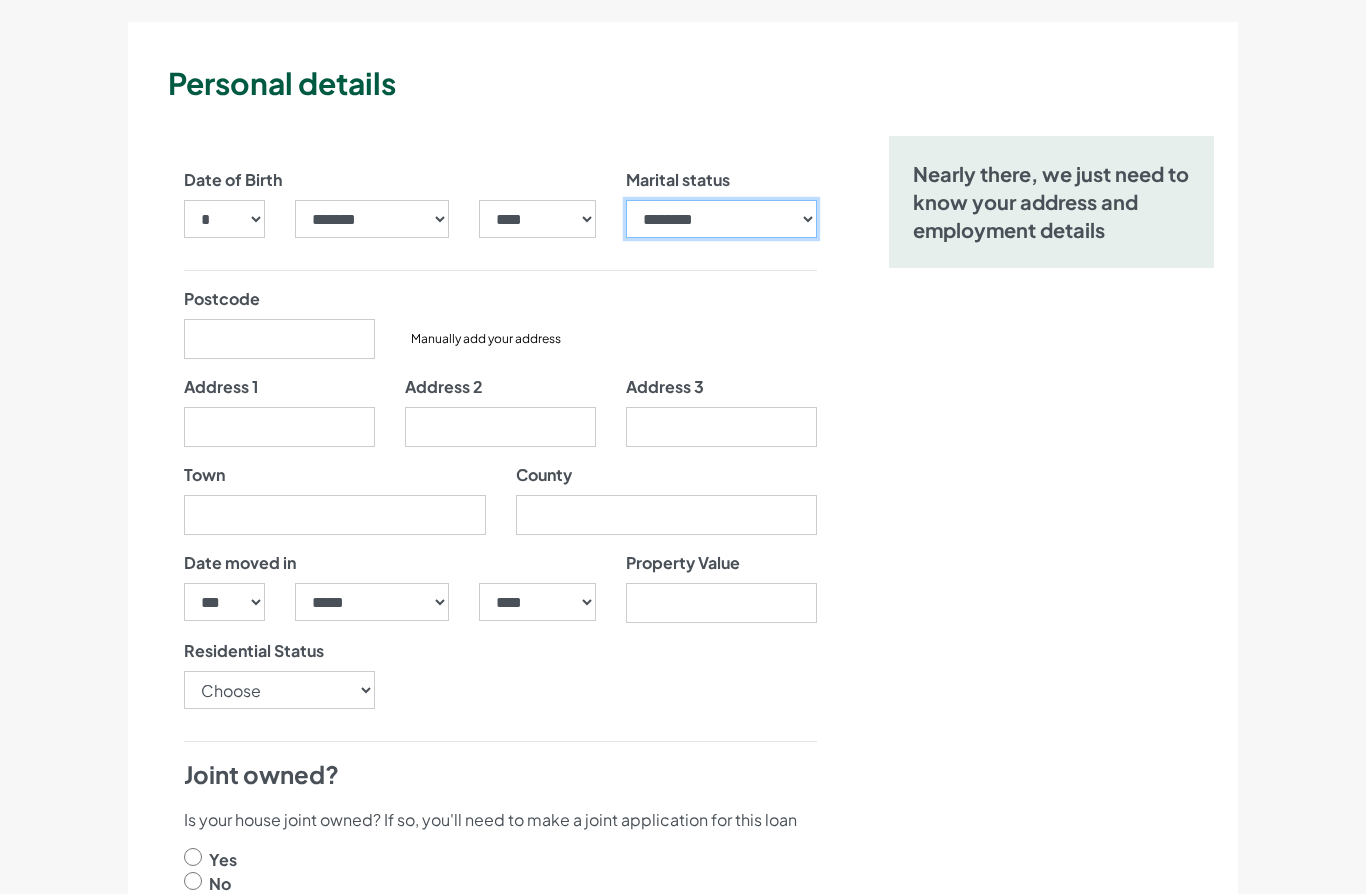 scroll, scrollTop: 185, scrollLeft: 0, axis: vertical 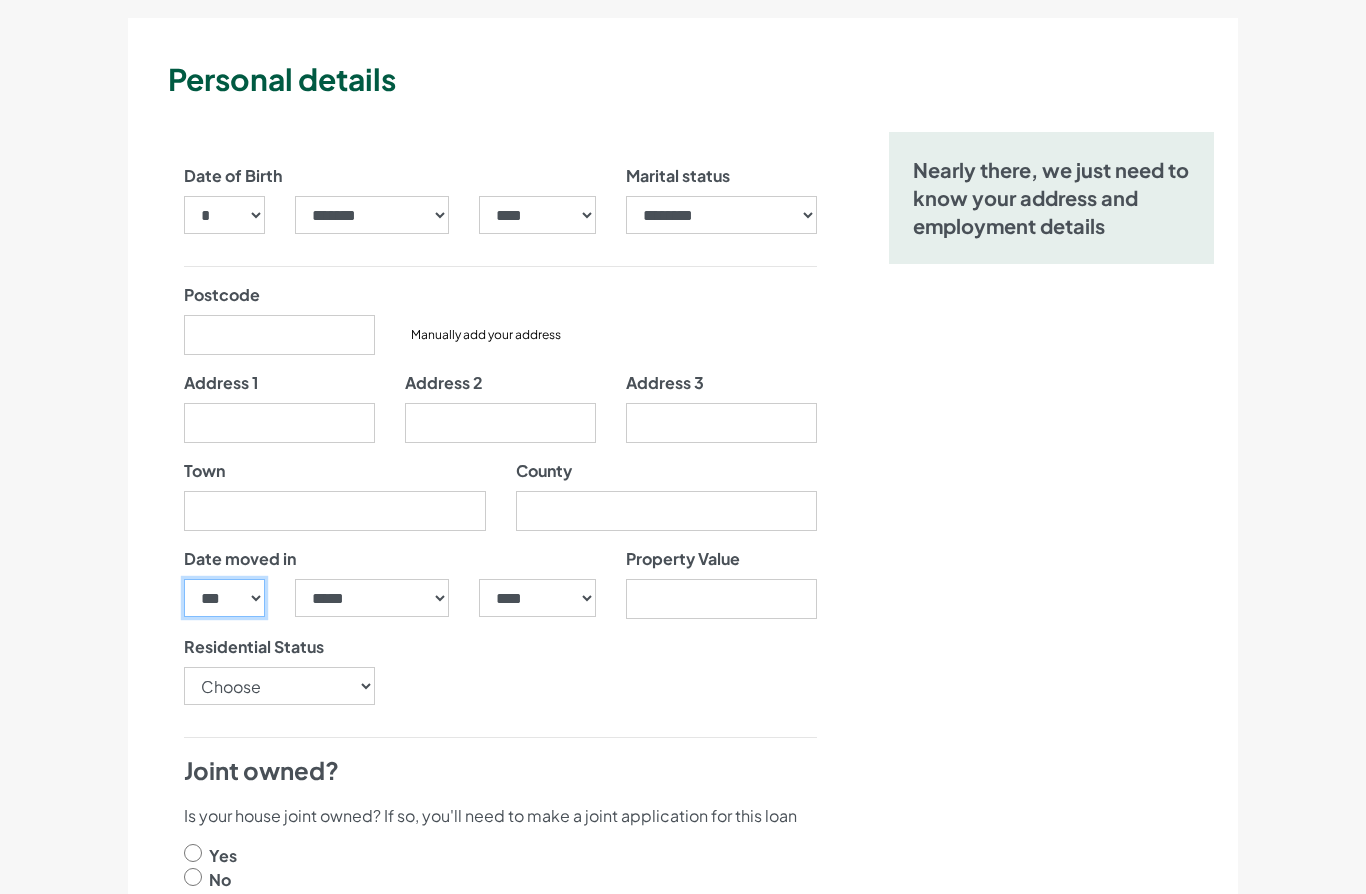 click on "***
* * * * * * * * * ** ** ** ** ** ** ** ** ** ** ** ** ** ** ** ** ** ** ** ** ** **" at bounding box center (224, 598) 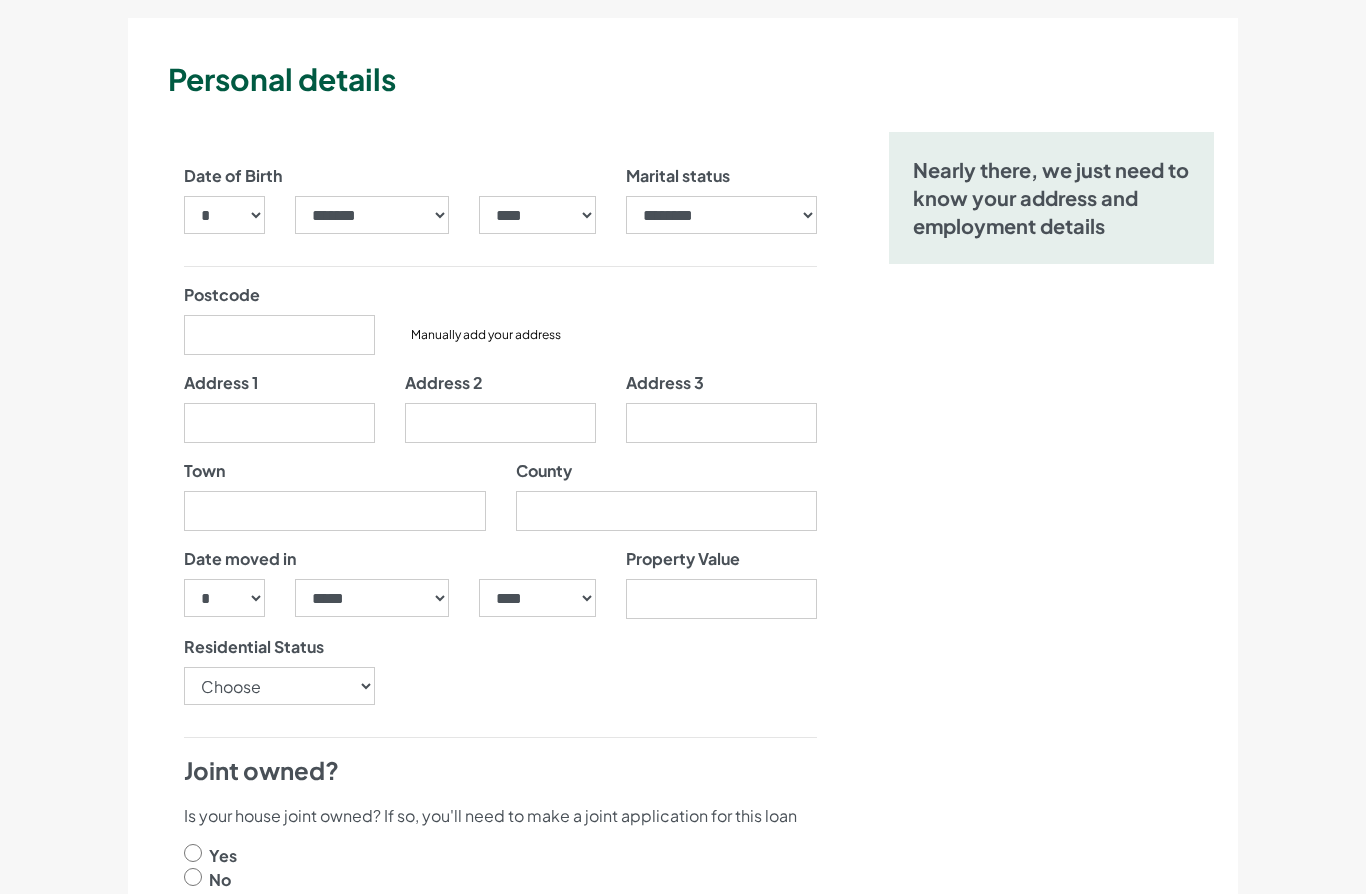 click on "Date moved in
***
* * * * * * * * * ** ** ** ** ** ** ** ** ** ** ** ** ** ** ** ** ** ** ** ** ** **
*****
*******
********
*****
*****
***
****
****
******
*********
******* ****" at bounding box center [390, 591] 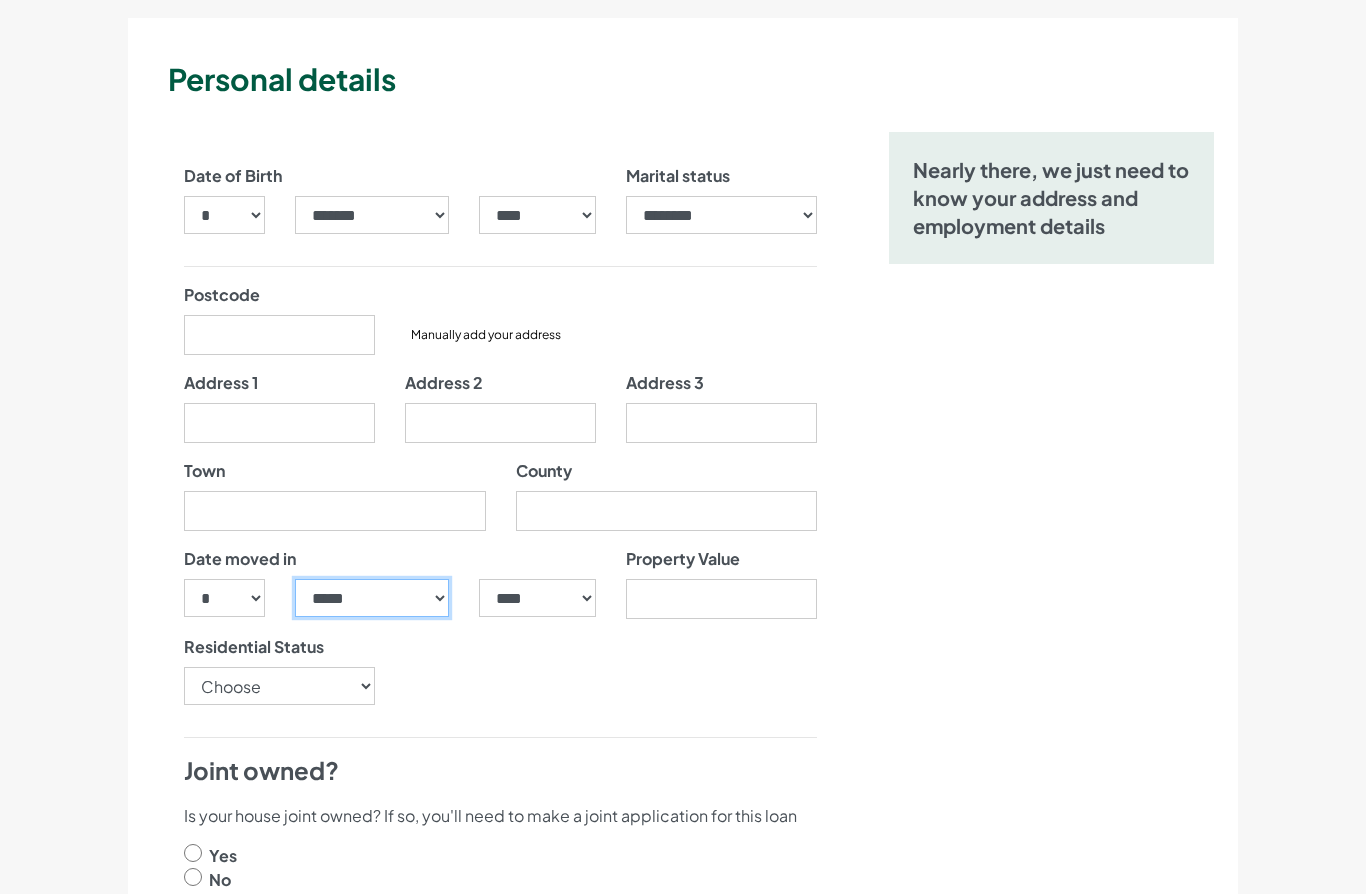 click on "*****
*******
********
*****
*****
***
****
****
******
*********
*******
********
********" at bounding box center [372, 598] 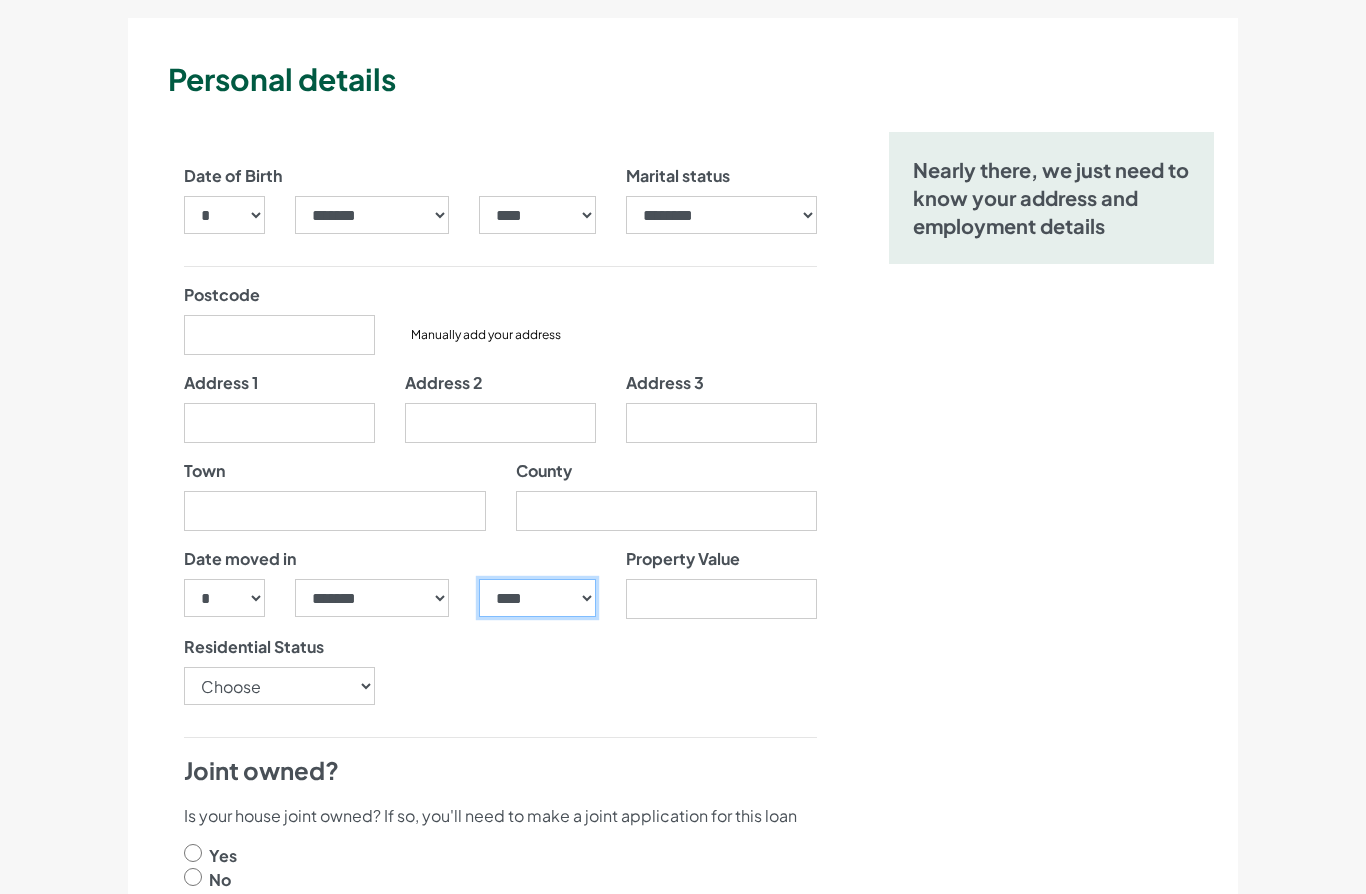 click on "****
**** **** **** **** **** **** **** **** **** **** **** **** **** **** **** **** **** **** **** **** **** **** **** **** **** **** **** **** **** **** **** **** **** **** **** **** **** **** **** **** **** **** **** **** **** **** **** **** **** **** **** **** **** **** **** **** **** **** **** **** **** **** **** **** **** **** **** **** **** **** **** **** **** **** **** **** **** **** **** **** **** **** **** **** **** **** **** **** **** **** **** **** **** **** **** **** **** **** **** **** **** **** **** **** **** **** **** **** **** **** **** **** **** **** **** **** **** **** **** **** **** **** **** **** **** ****" at bounding box center (537, 598) 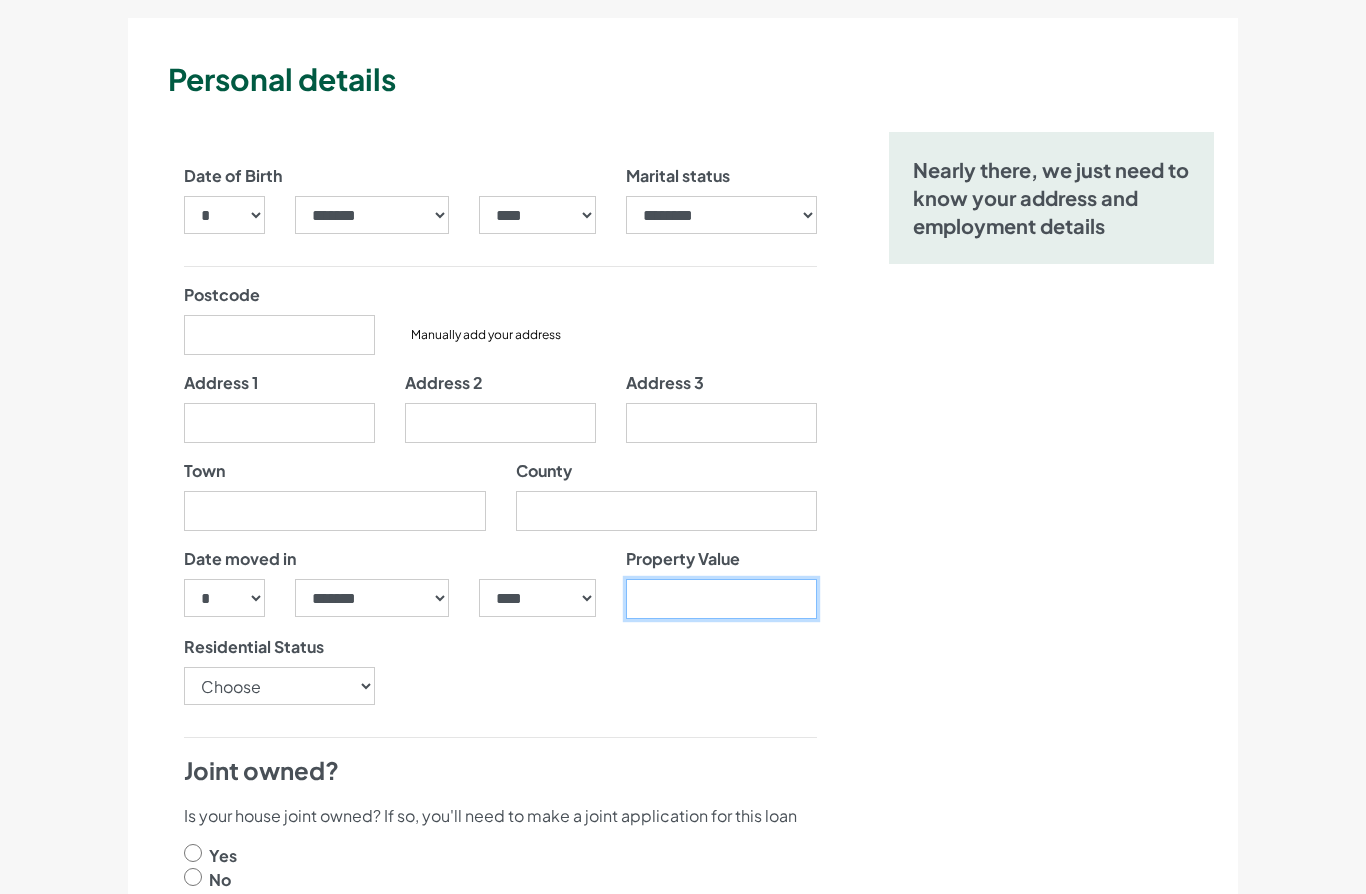 click on "Property Value" at bounding box center (721, 599) 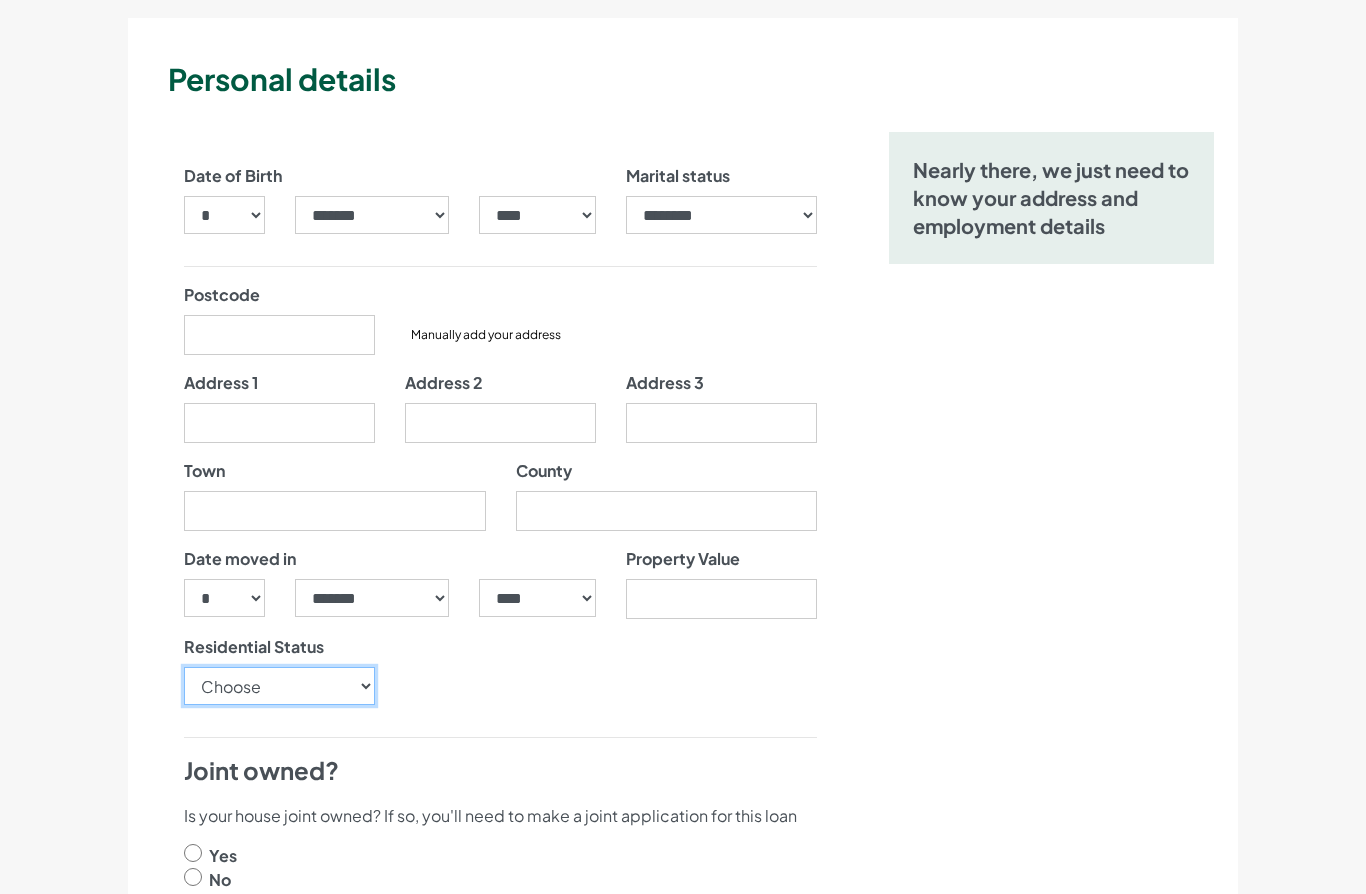 click on "Choose
Owner Occupier
Owner Non Occupier
Living With Parents
Property Owned By Partner
Tenant - Council
Tenant - Housing Association
Tenant - Lodger
Tenant - Private
Living with Friends
Military Accommodation
Works Accommodation" at bounding box center [279, 686] 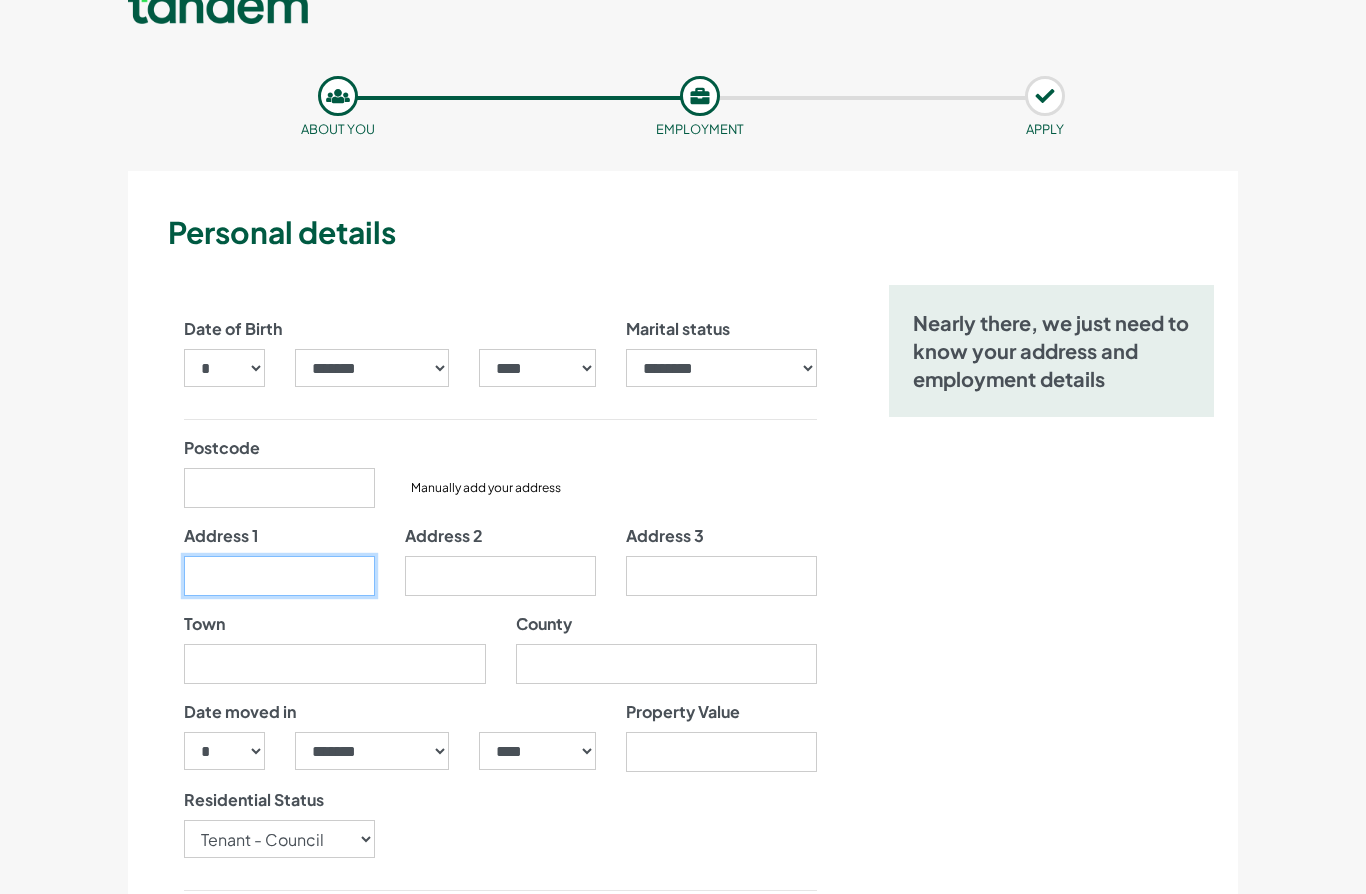 click on "Address 1" at bounding box center (279, 577) 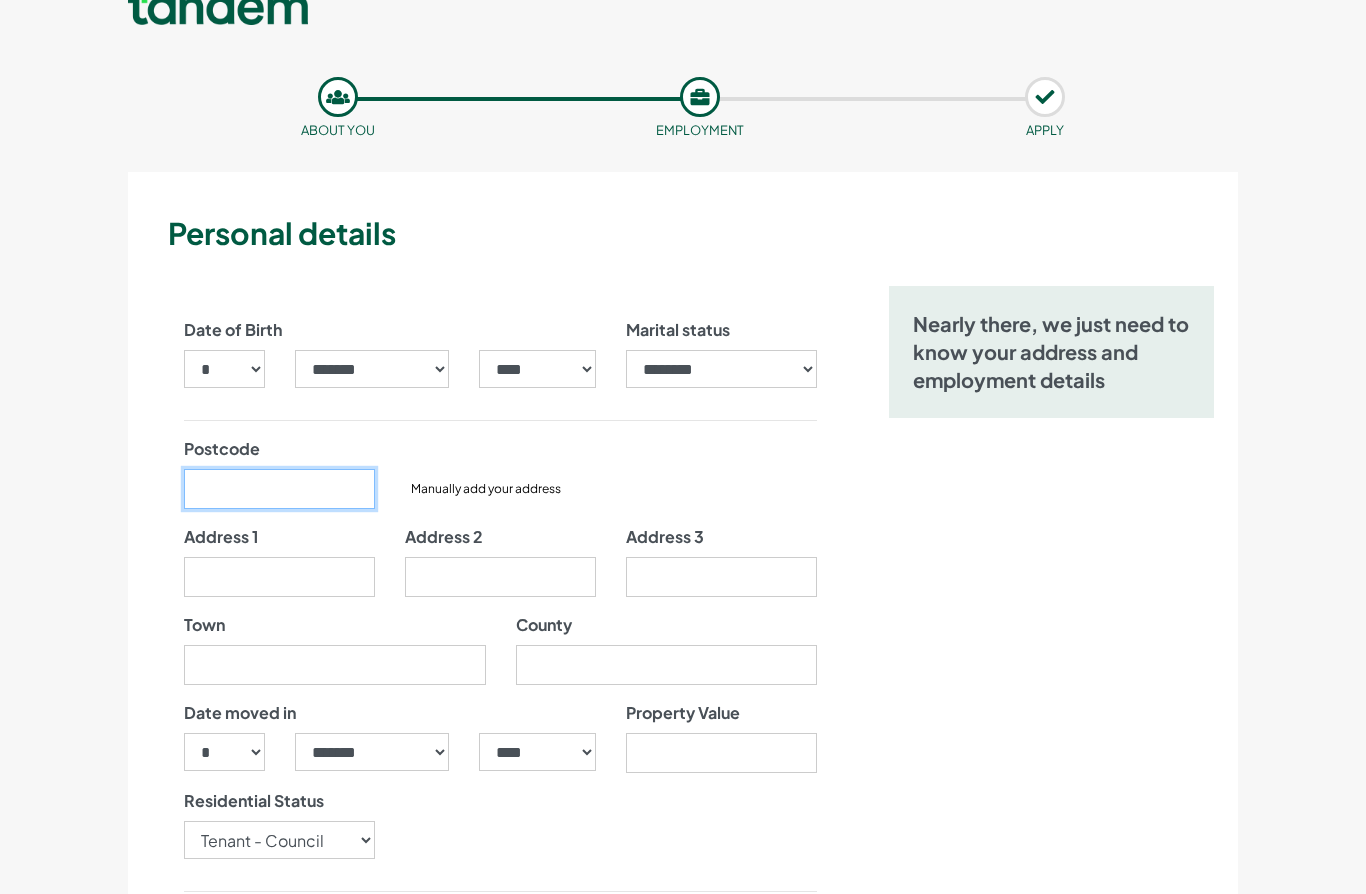 click on "Postcode" at bounding box center (279, 489) 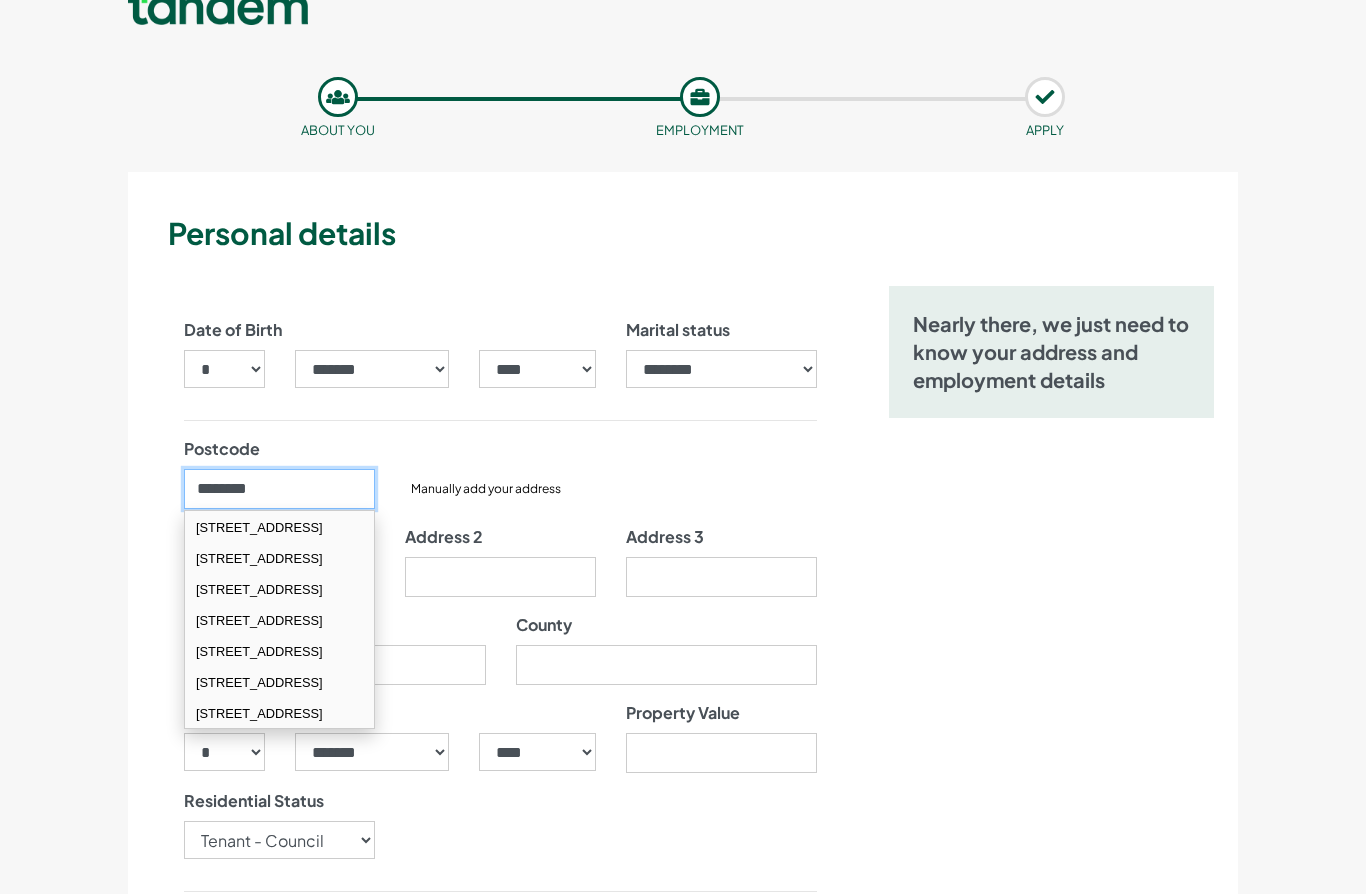 scroll, scrollTop: 526, scrollLeft: 0, axis: vertical 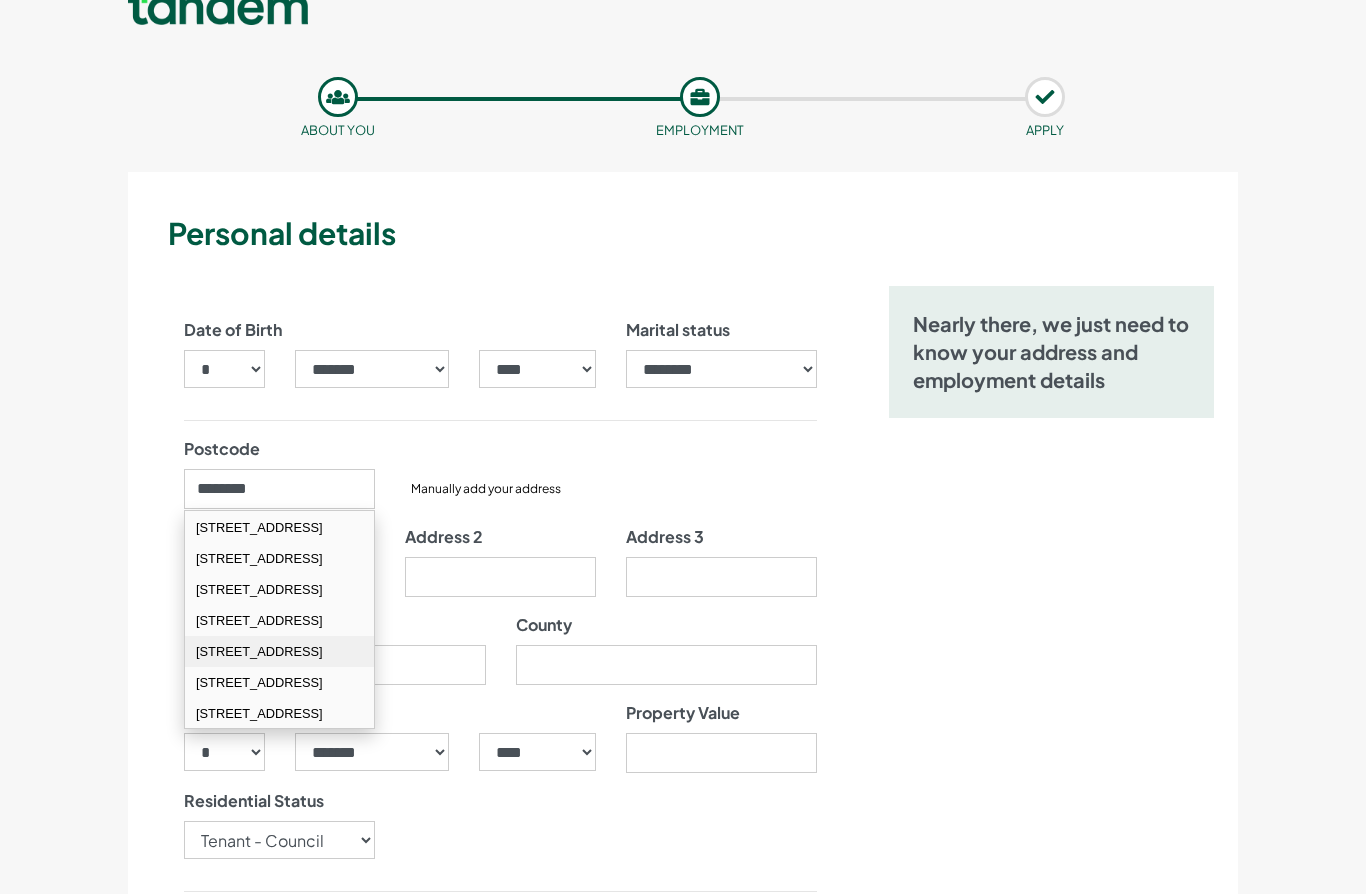 click on "[STREET_ADDRESS]" at bounding box center (279, 651) 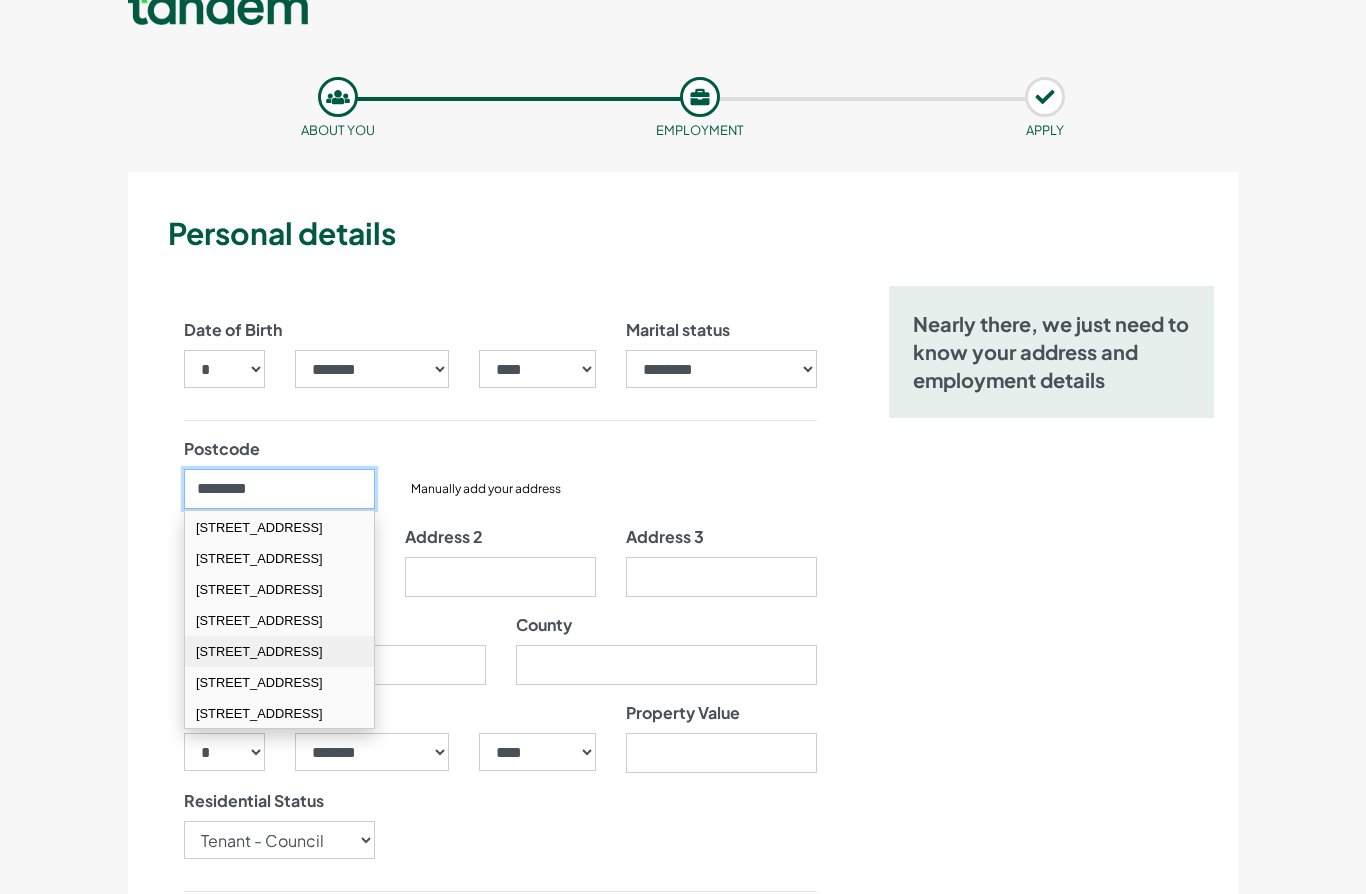 type on "********" 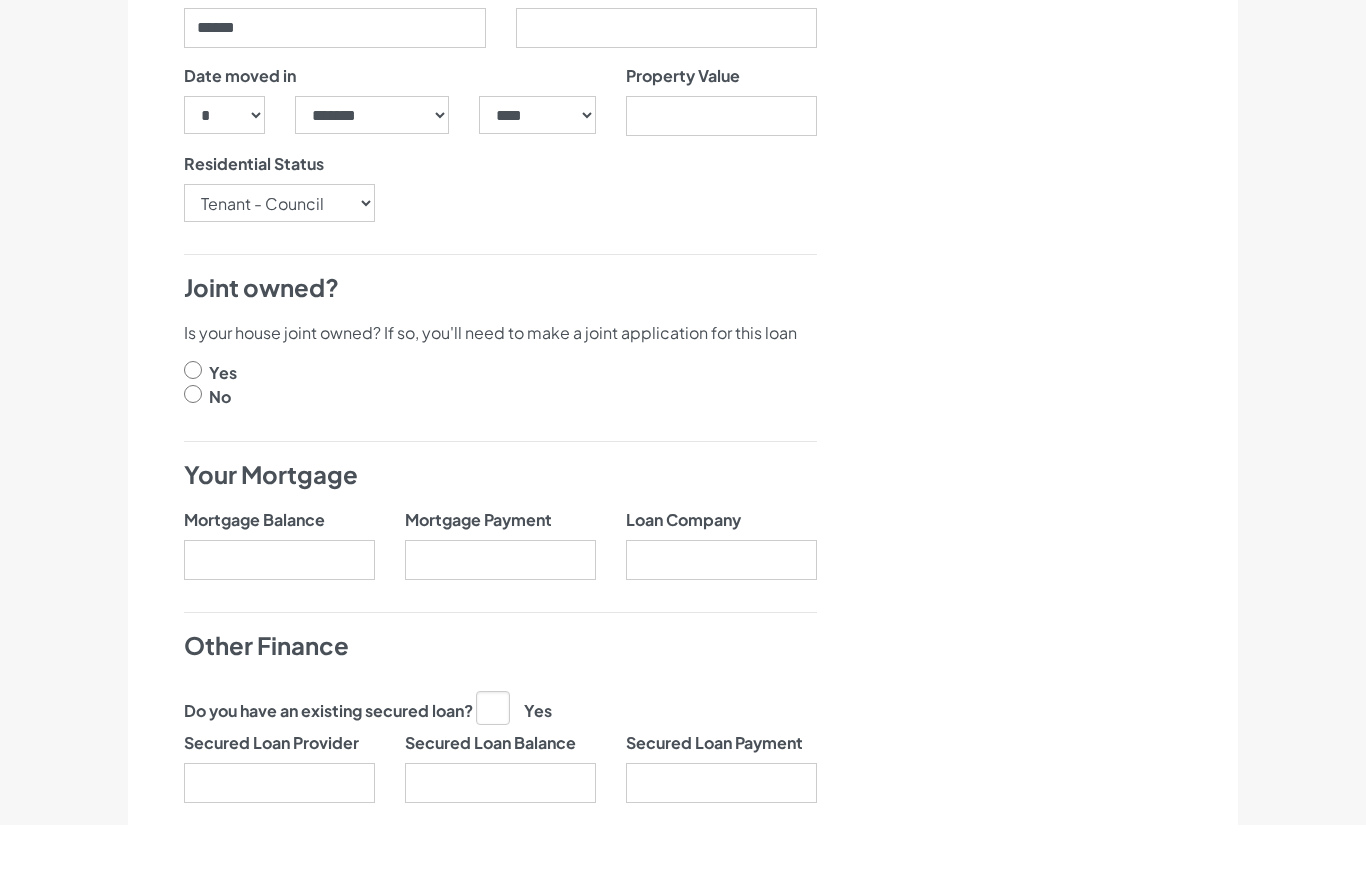 scroll, scrollTop: 599, scrollLeft: 0, axis: vertical 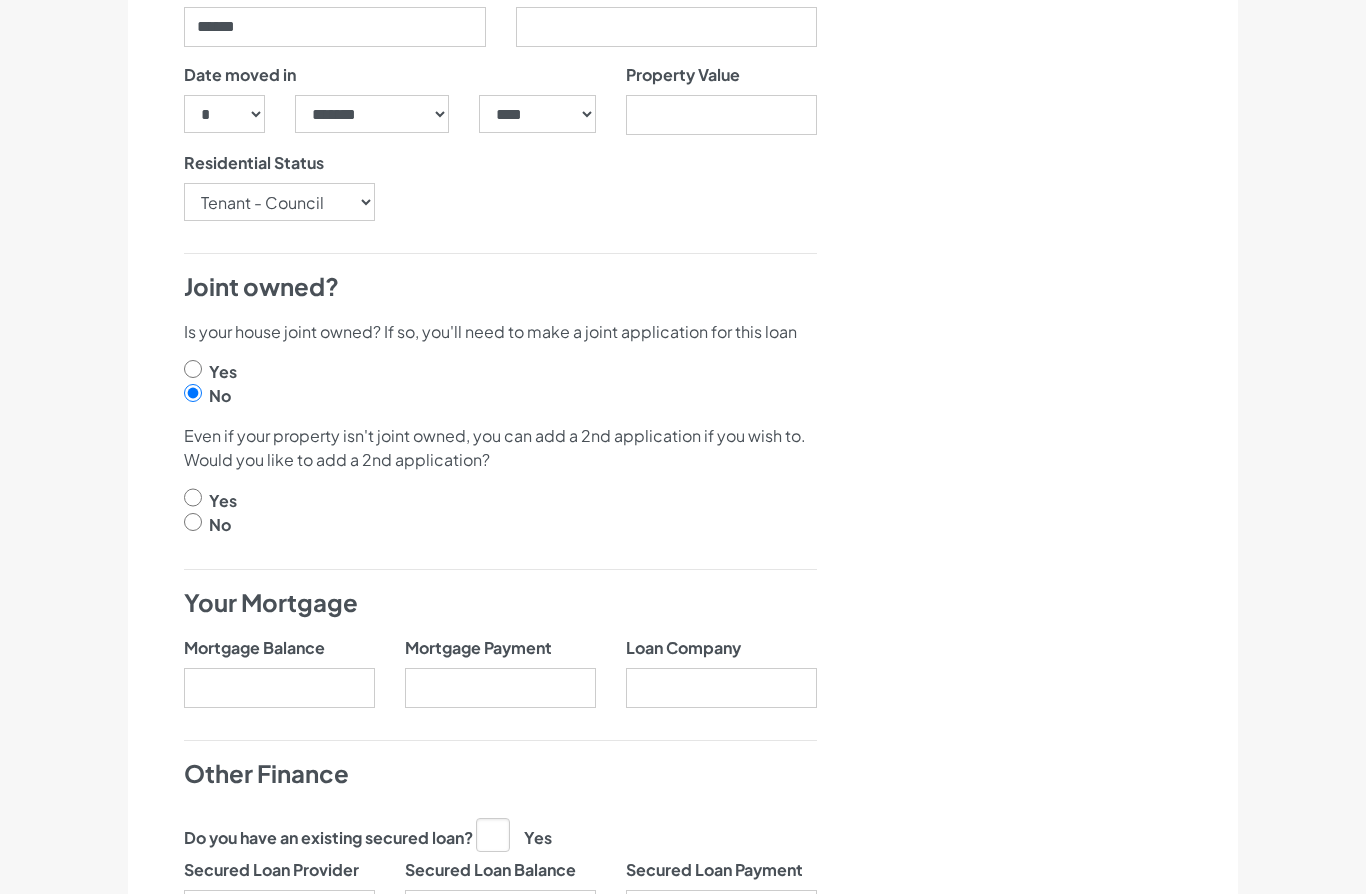 click at bounding box center [193, 523] 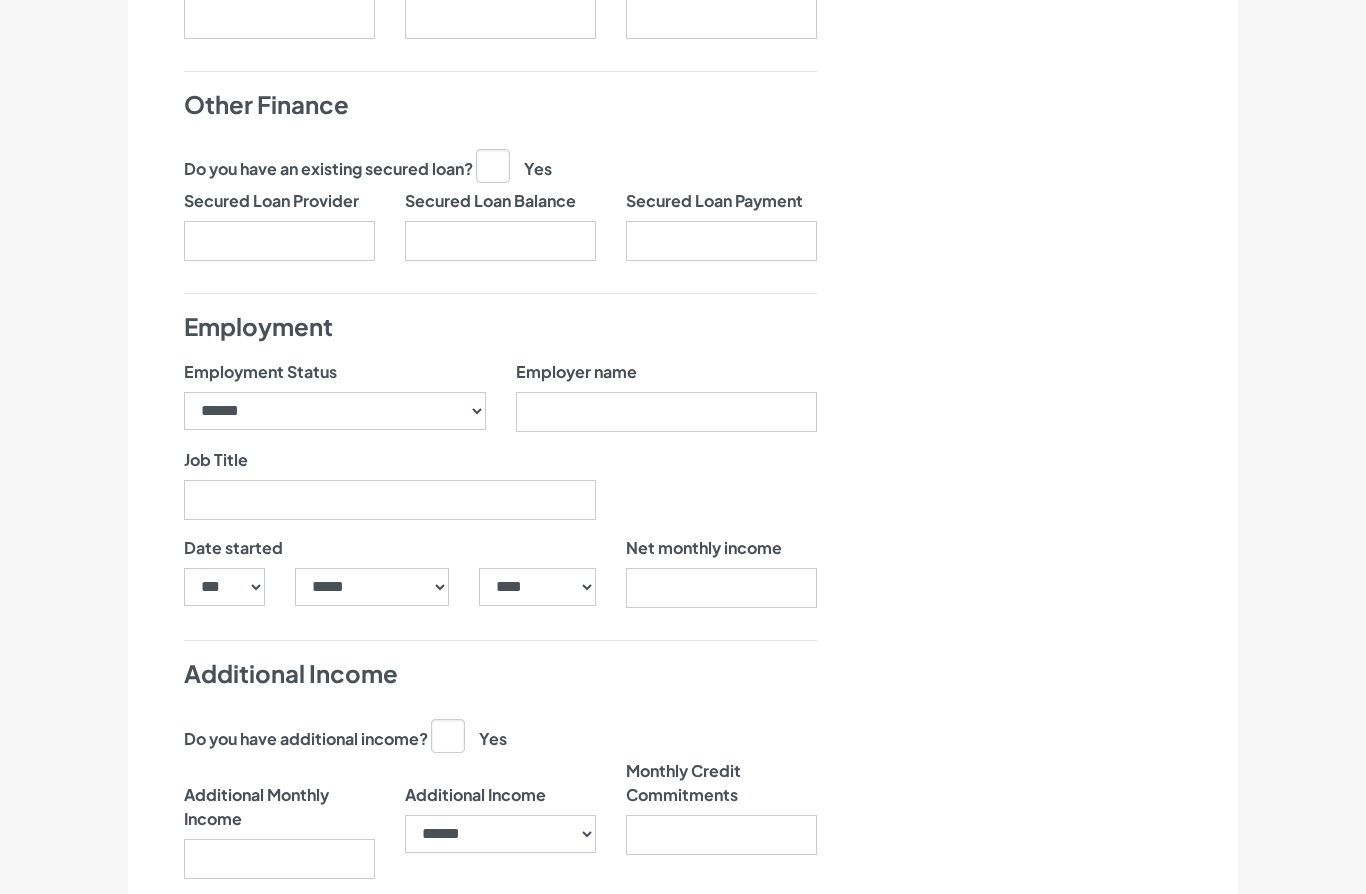 scroll, scrollTop: 1347, scrollLeft: 0, axis: vertical 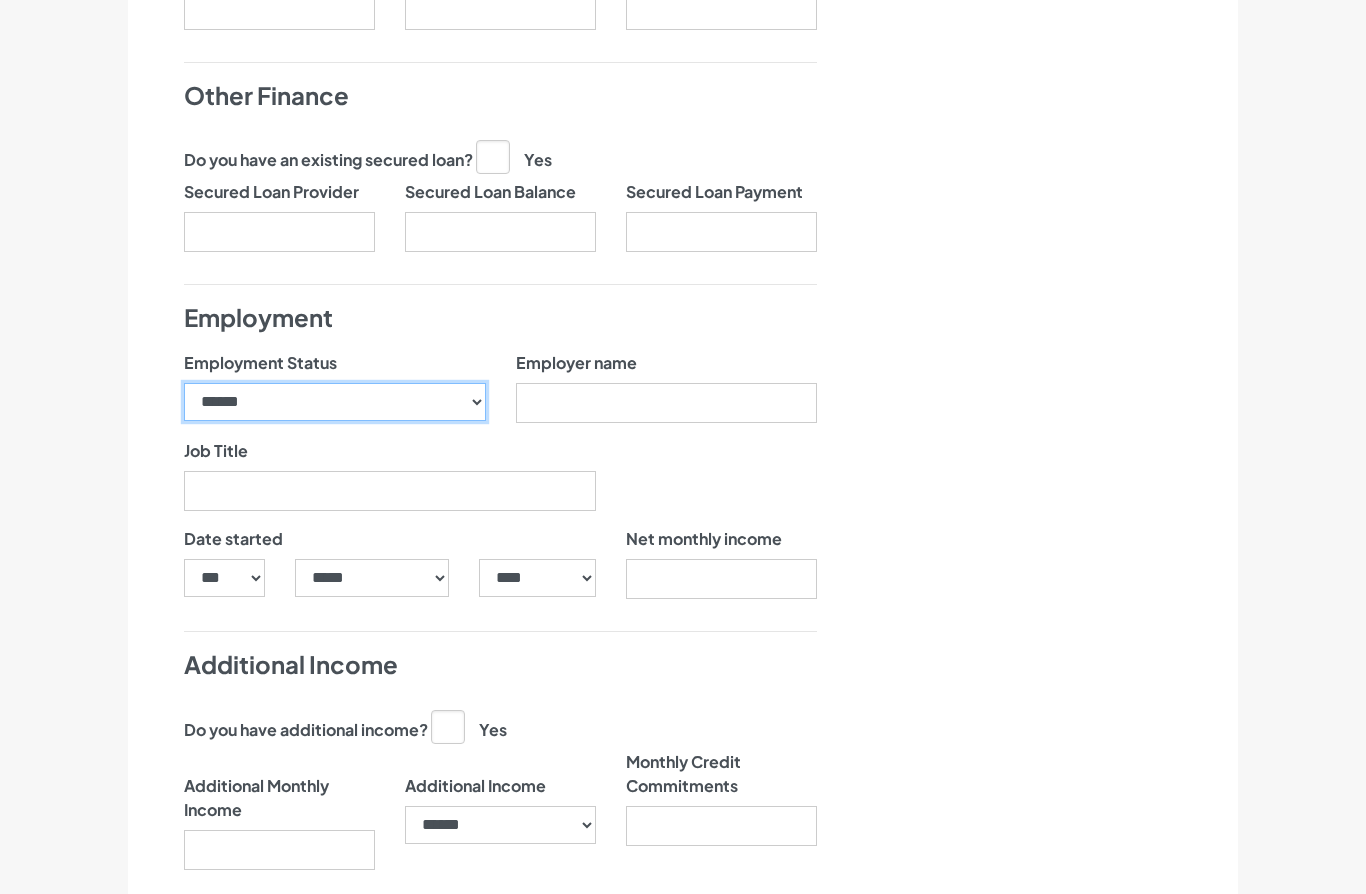 click on "**********" at bounding box center [335, 402] 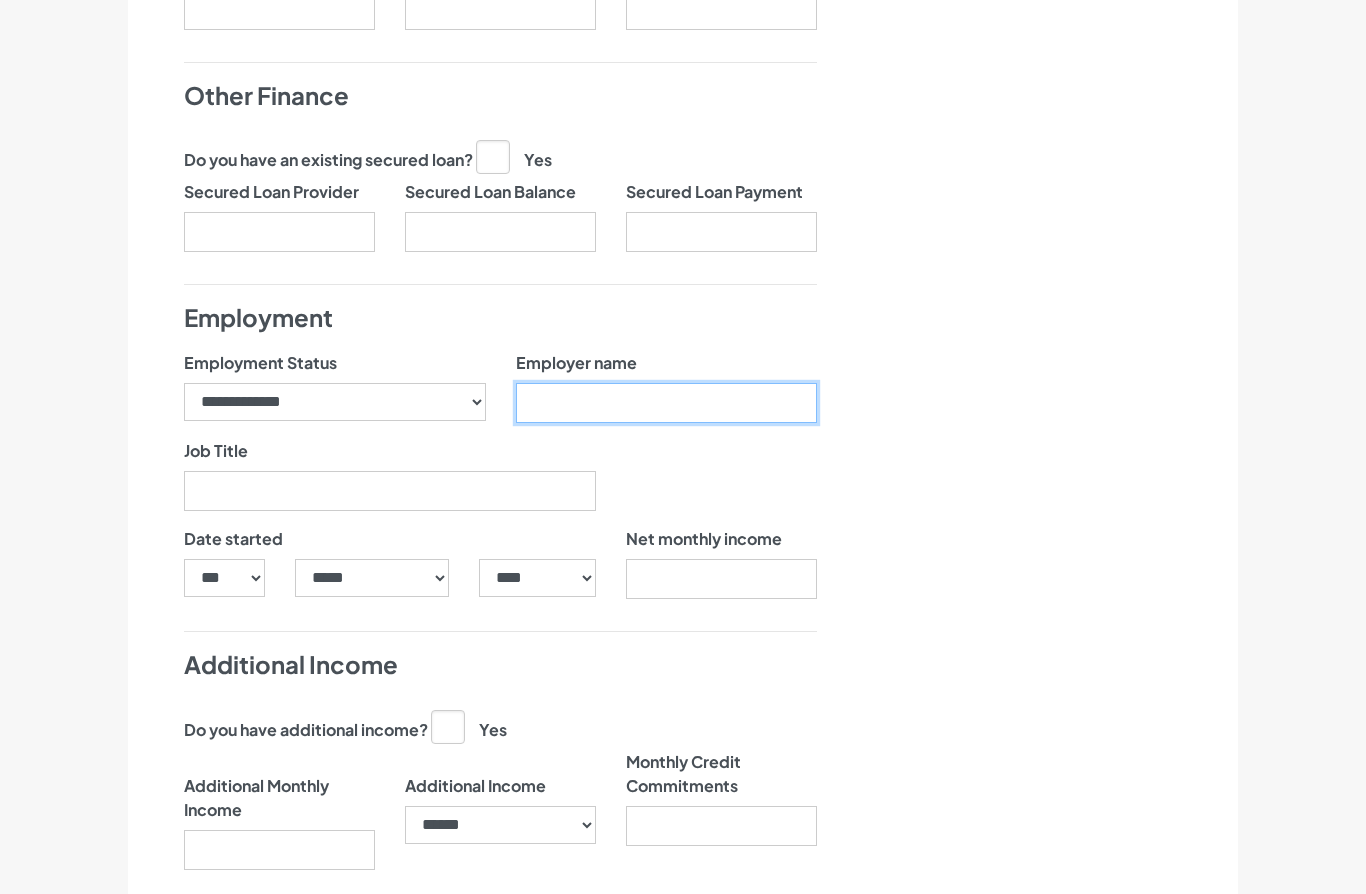 click on "Employer name" at bounding box center [667, 403] 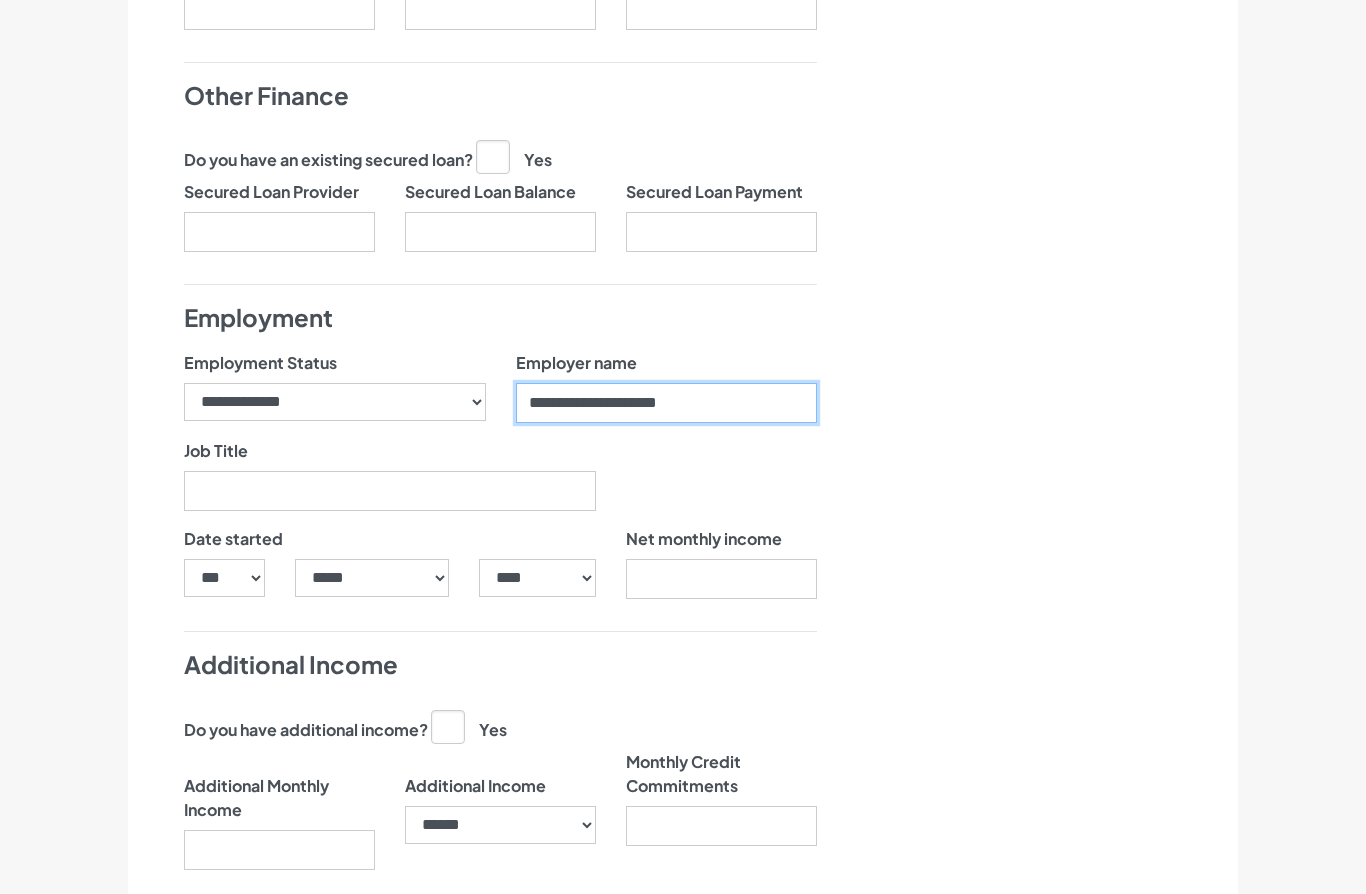 type on "**********" 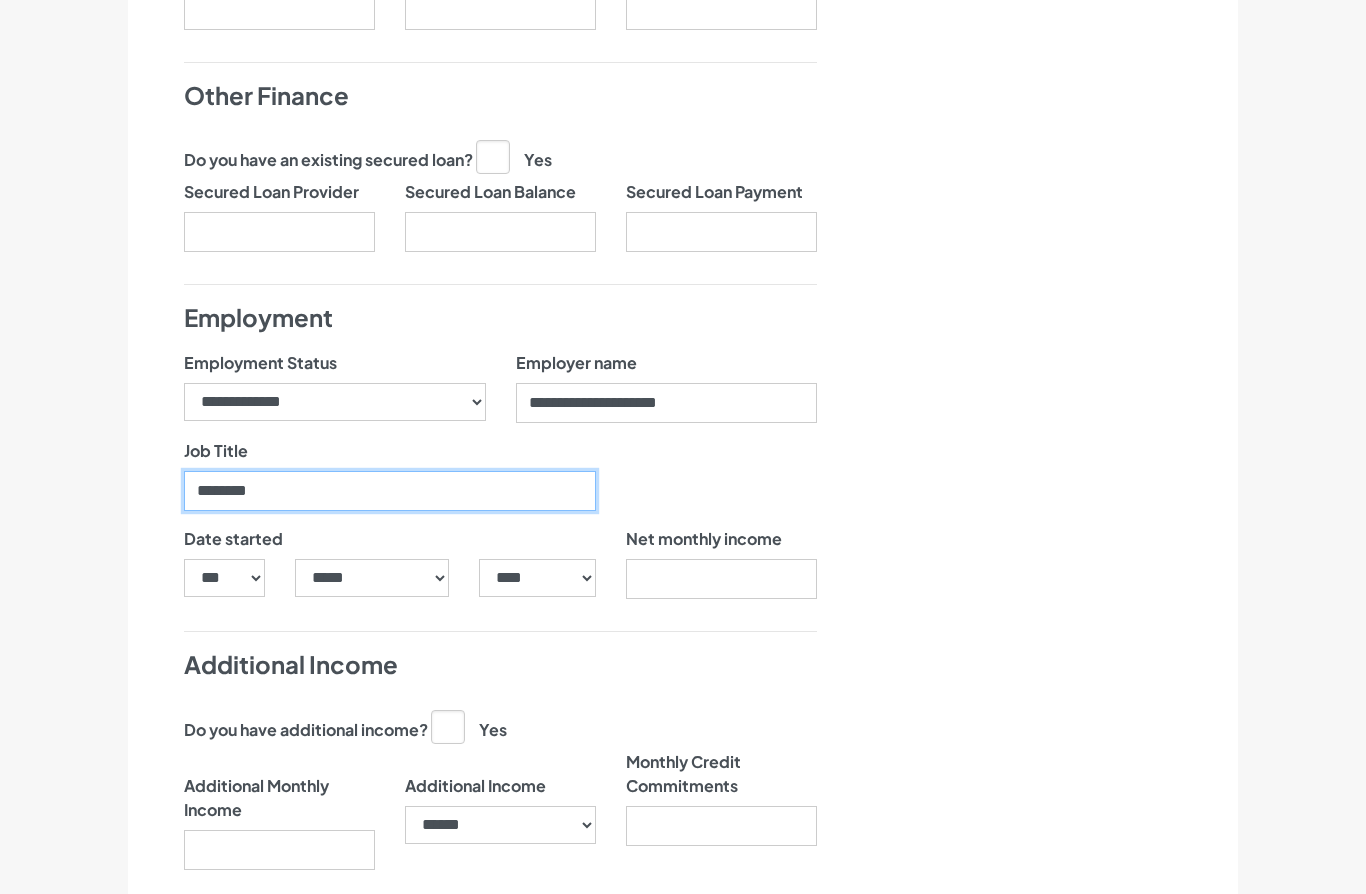 type on "********" 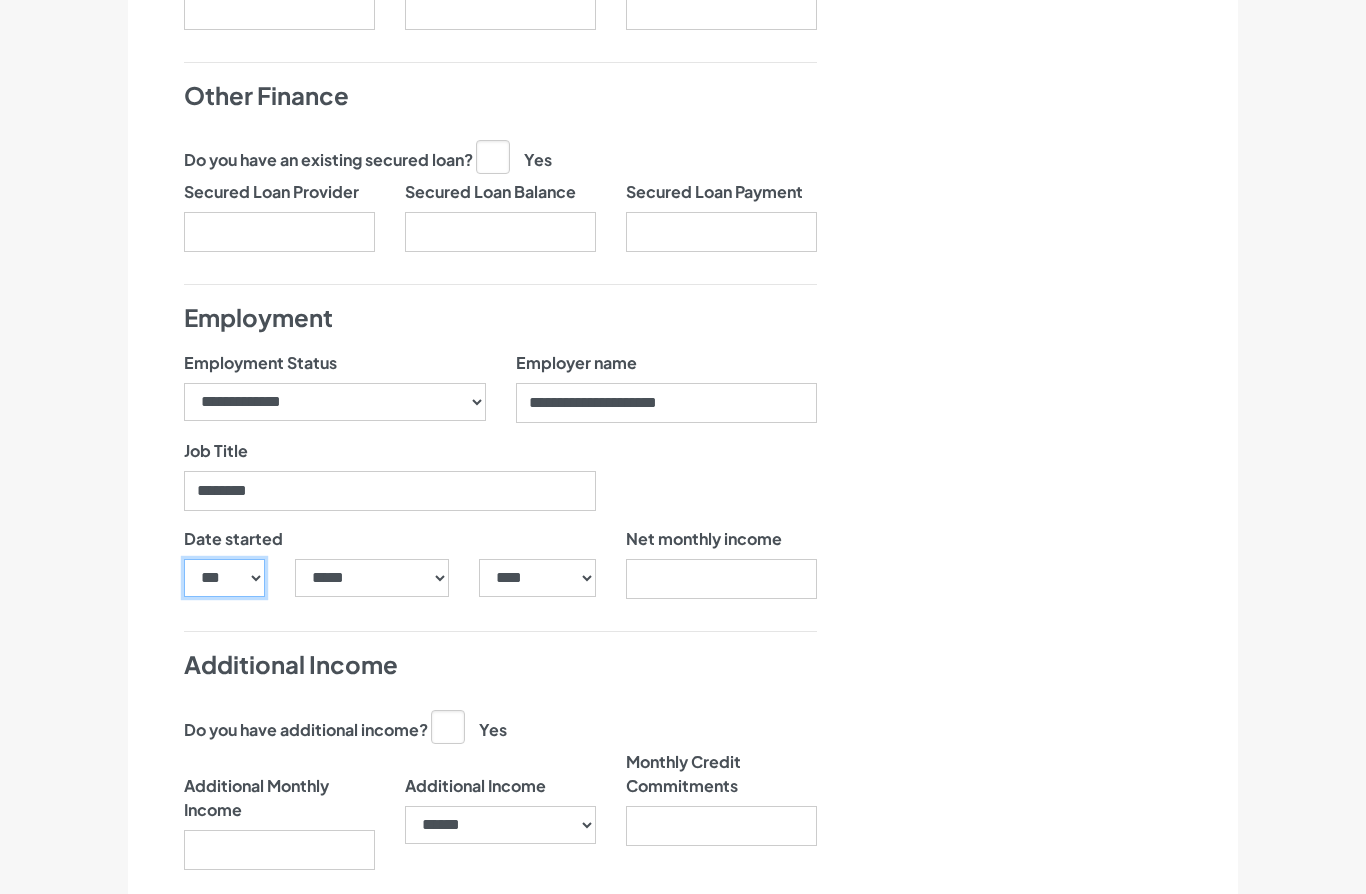 click on "***
* * * * * * * * * ** ** ** ** ** ** ** ** ** ** ** ** ** ** ** ** ** ** ** ** ** **" at bounding box center (224, 578) 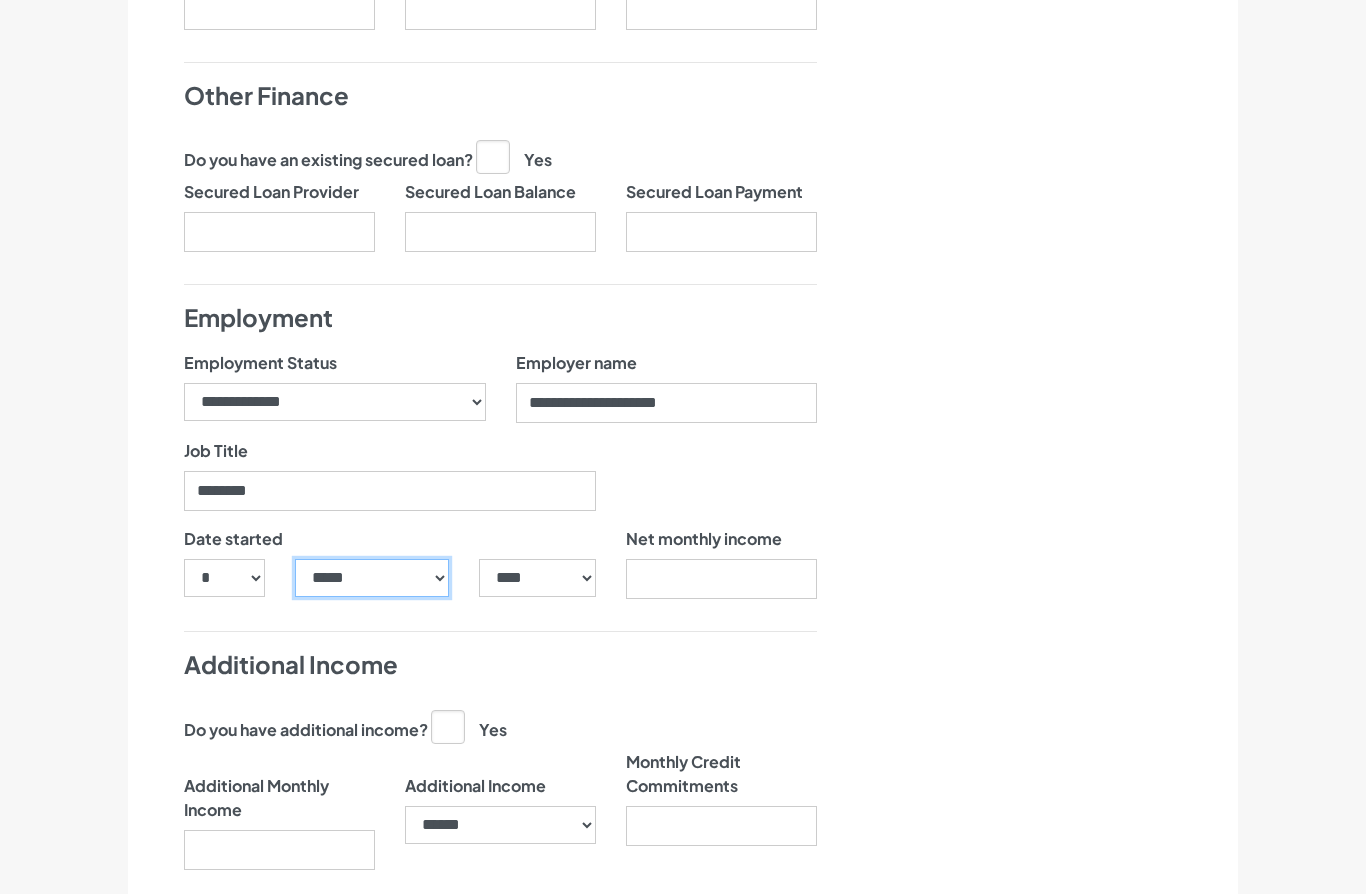 click on "*****
*******
********
*****
*****
***
****
****
******
*********
*******
********
********" at bounding box center (372, 578) 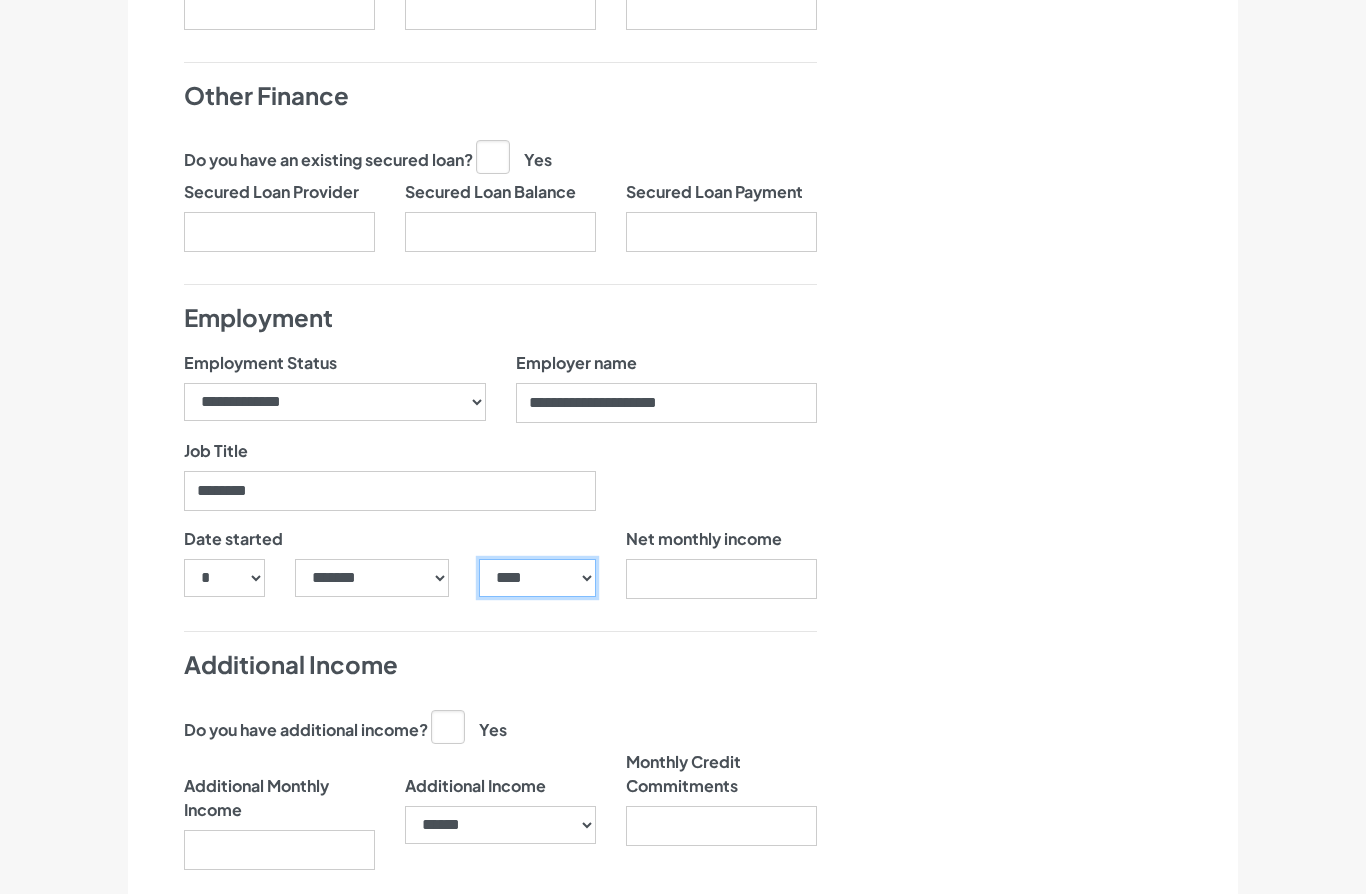 click on "****
**** **** **** **** **** **** **** **** **** **** **** **** **** **** **** **** **** **** **** **** **** **** **** **** **** **** **** **** **** **** **** **** **** **** **** **** **** **** **** **** **** **** **** **** **** **** **** **** **** **** **** **** **** **** **** **** **** **** **** **** **** **** **** **** **** **** **** **** **** **** **** **** **** **** **** **** **** **** **** **** **** **** **** **** **** **** **** **** **** **** **** **** **** **** **** **** **** **** **** **** **** **** **** **** **** **** **** **** **** **** **** **** **** **** **** **** **** **** **** **** **** **** **** **** **** ****" at bounding box center [537, 578] 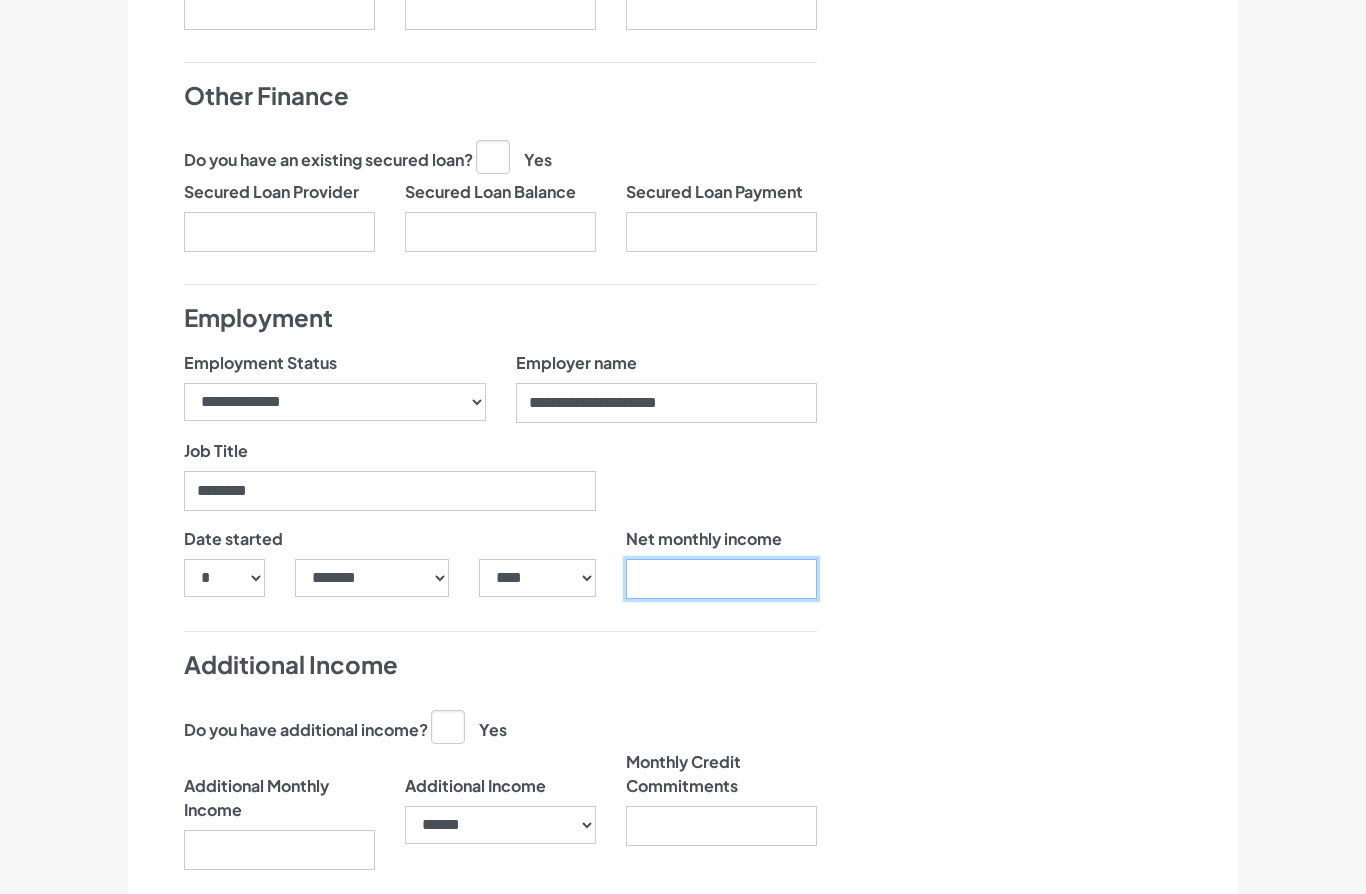 click on "Net monthly income" at bounding box center [721, 579] 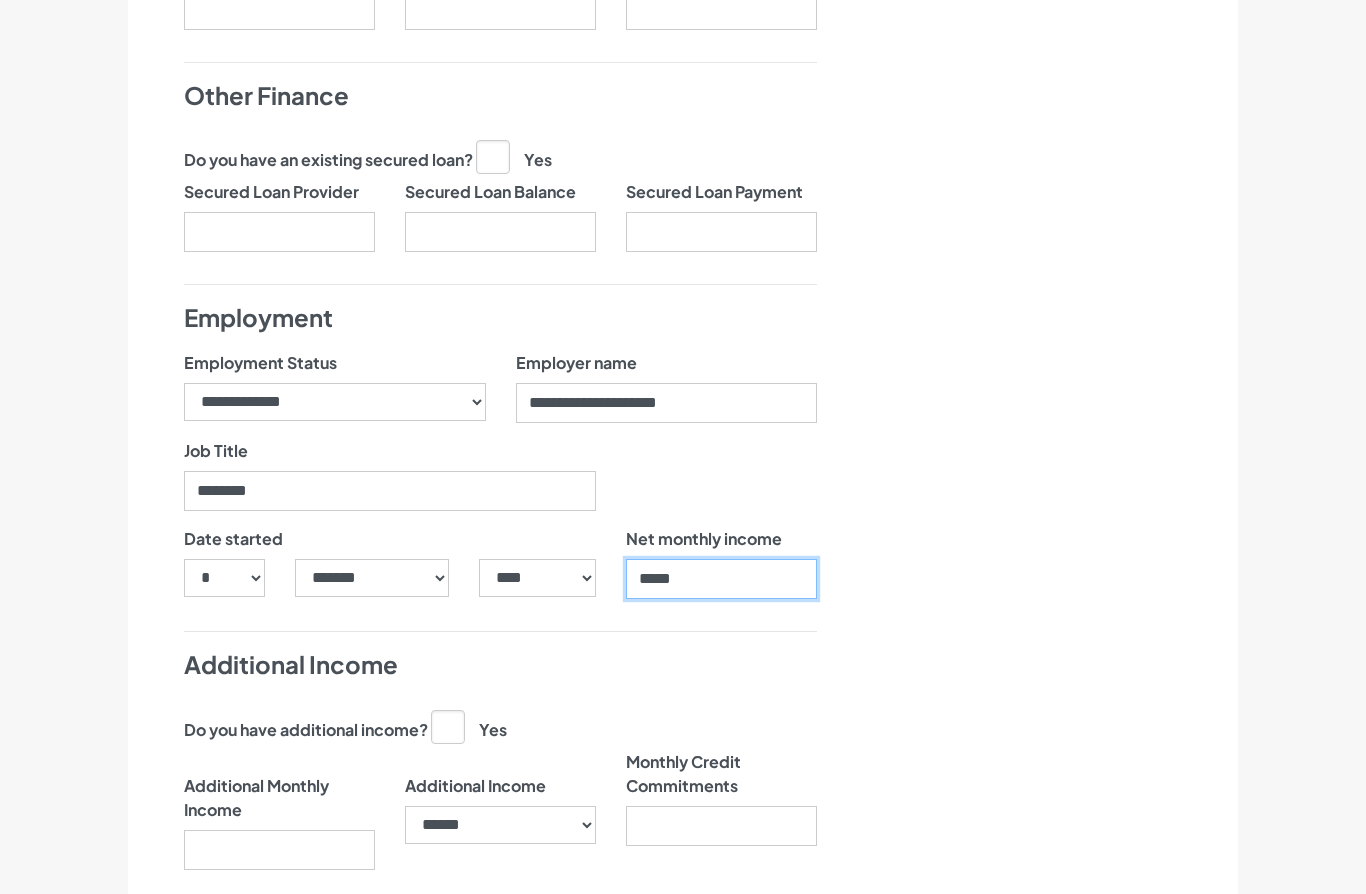 type on "******" 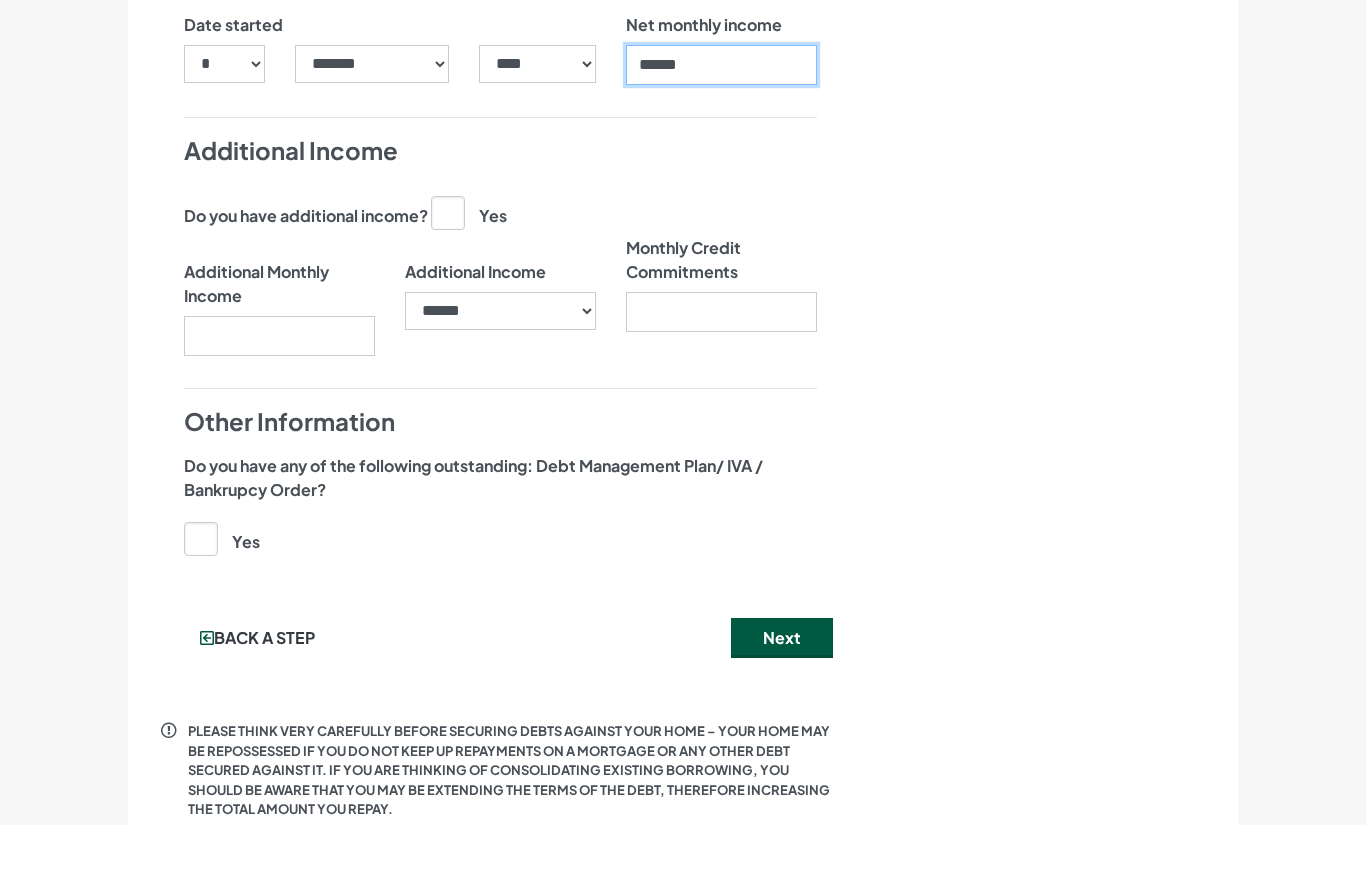 scroll, scrollTop: 1822, scrollLeft: 0, axis: vertical 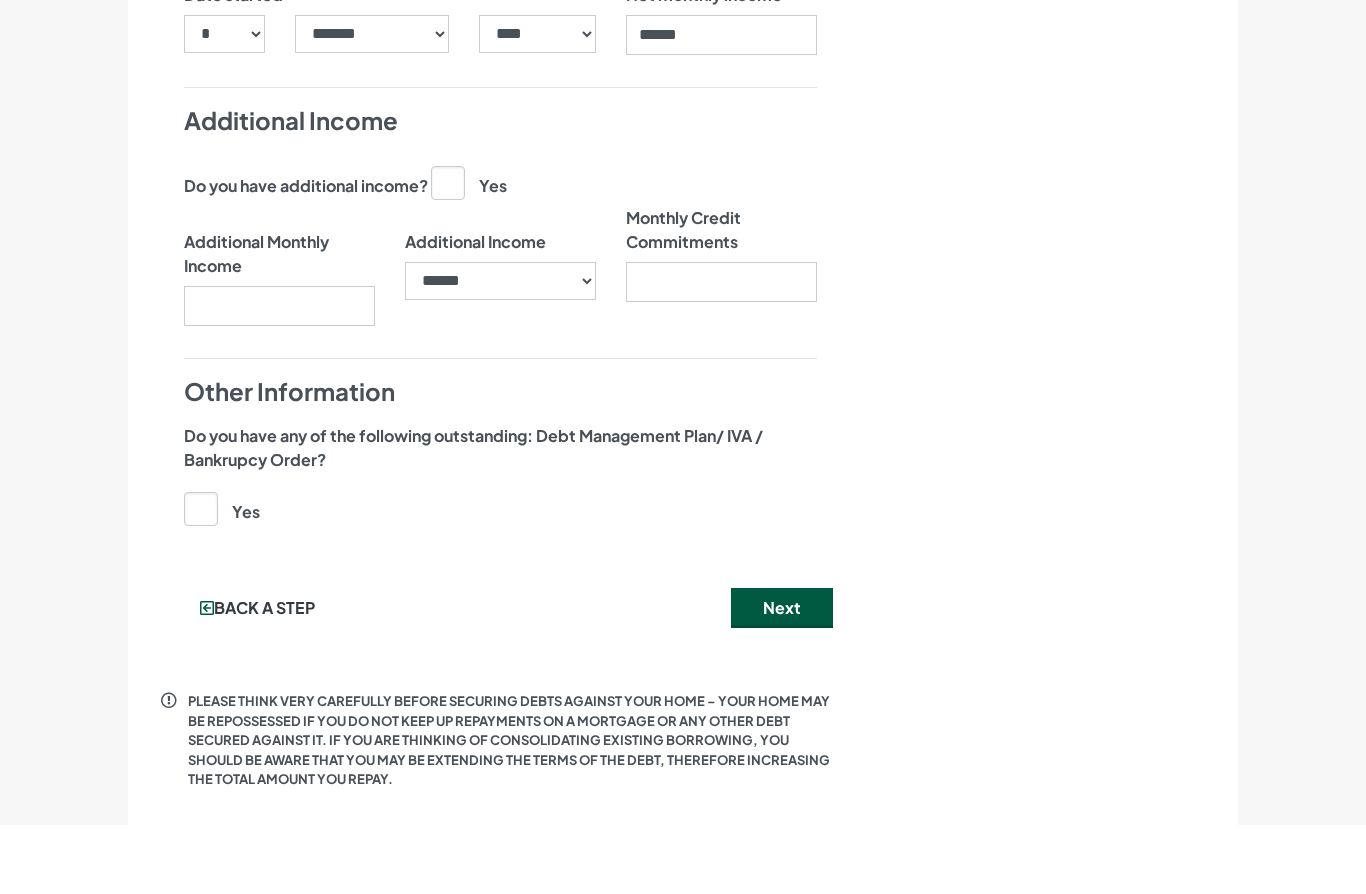 click on "Next" at bounding box center [782, 677] 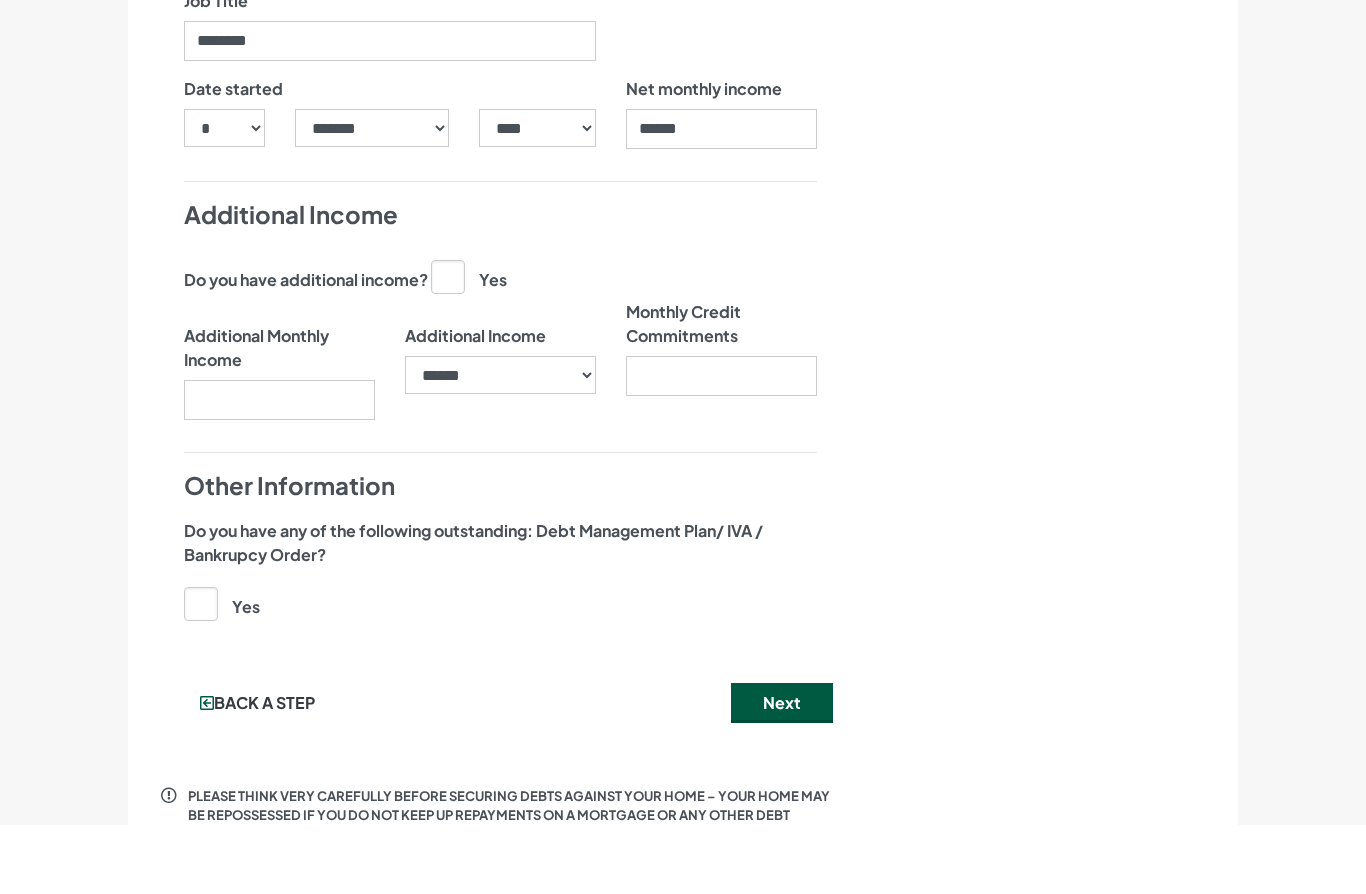 scroll, scrollTop: 0, scrollLeft: 0, axis: both 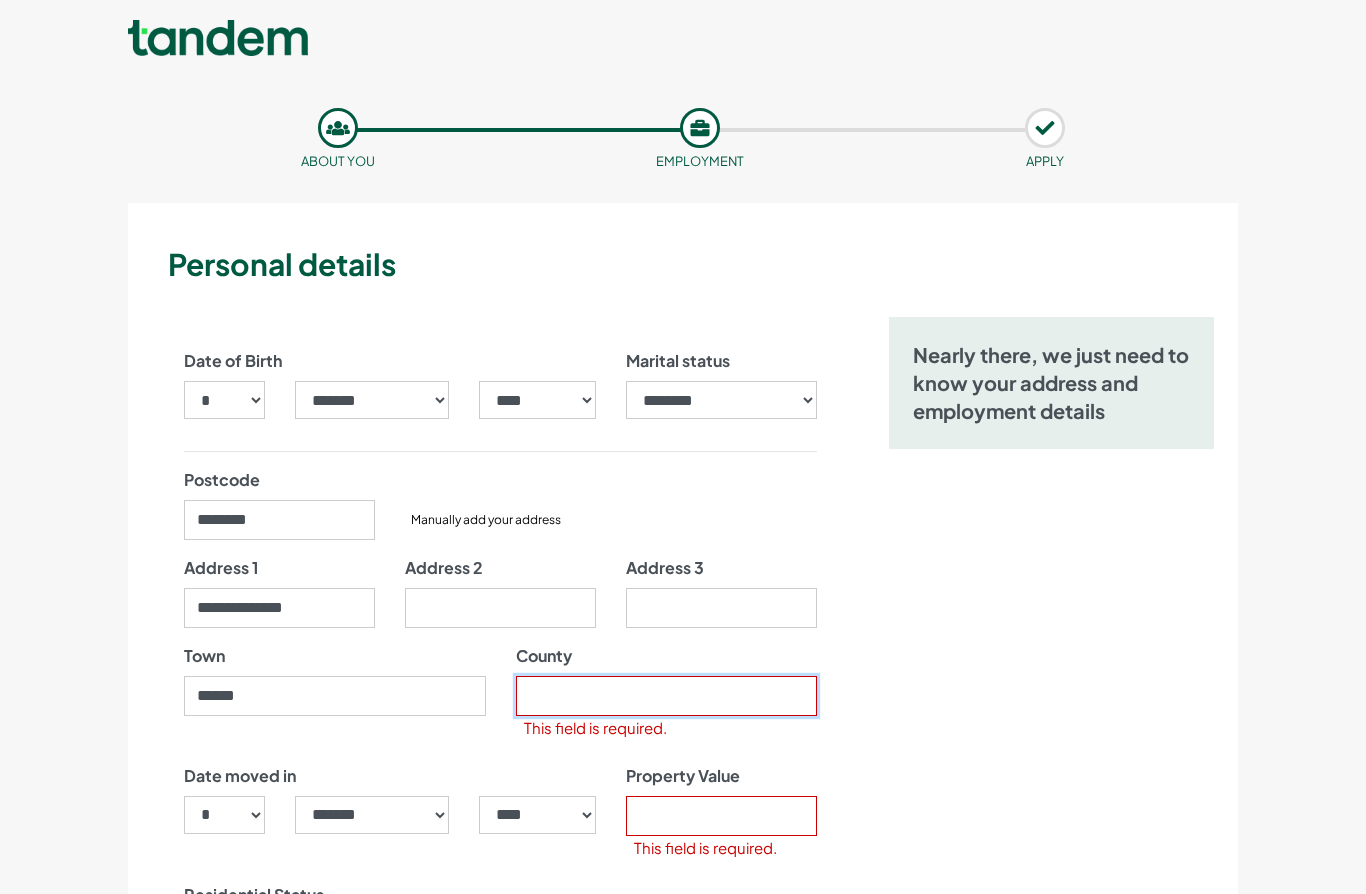 click on "County" at bounding box center (667, 696) 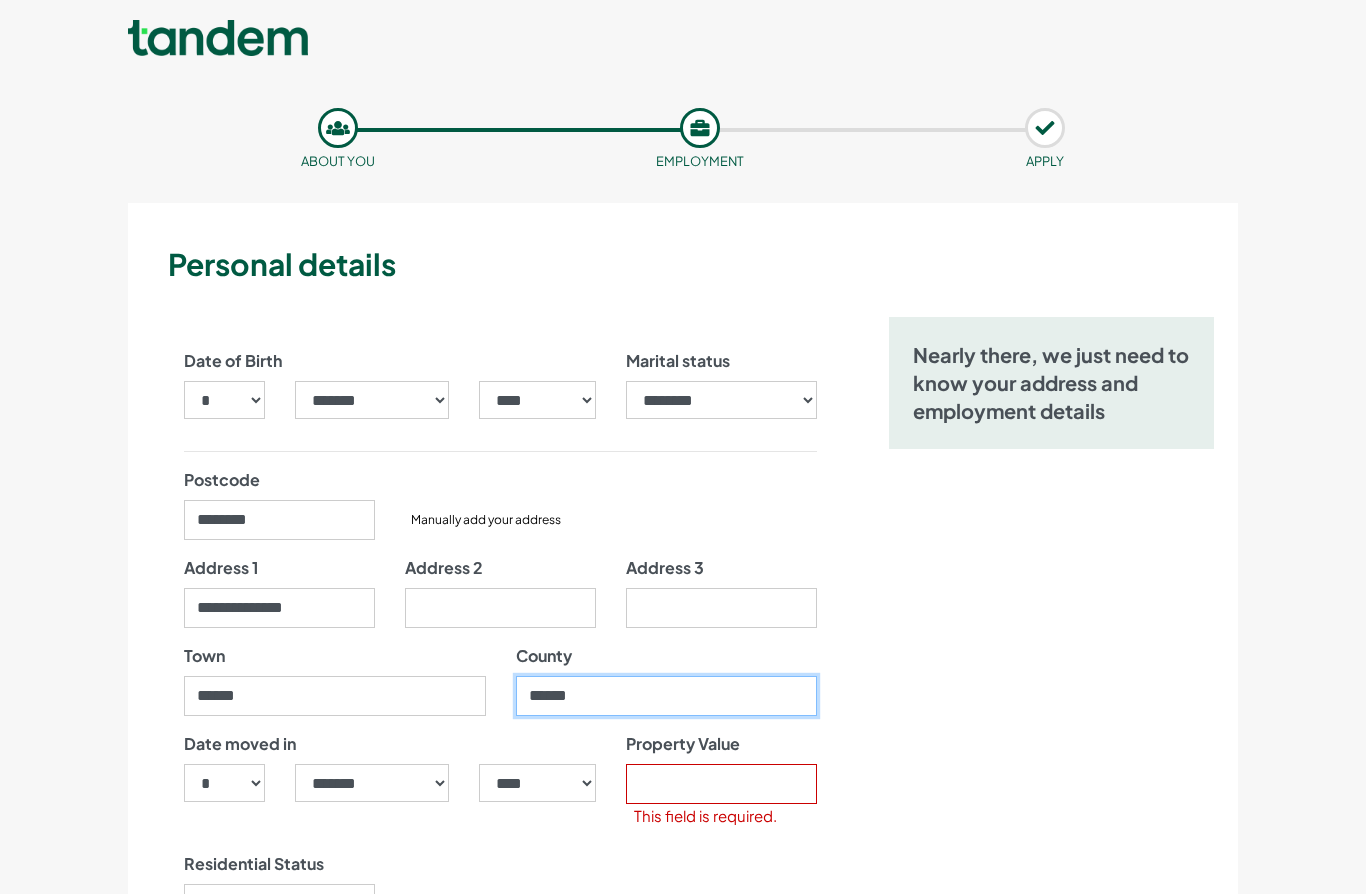 type on "******" 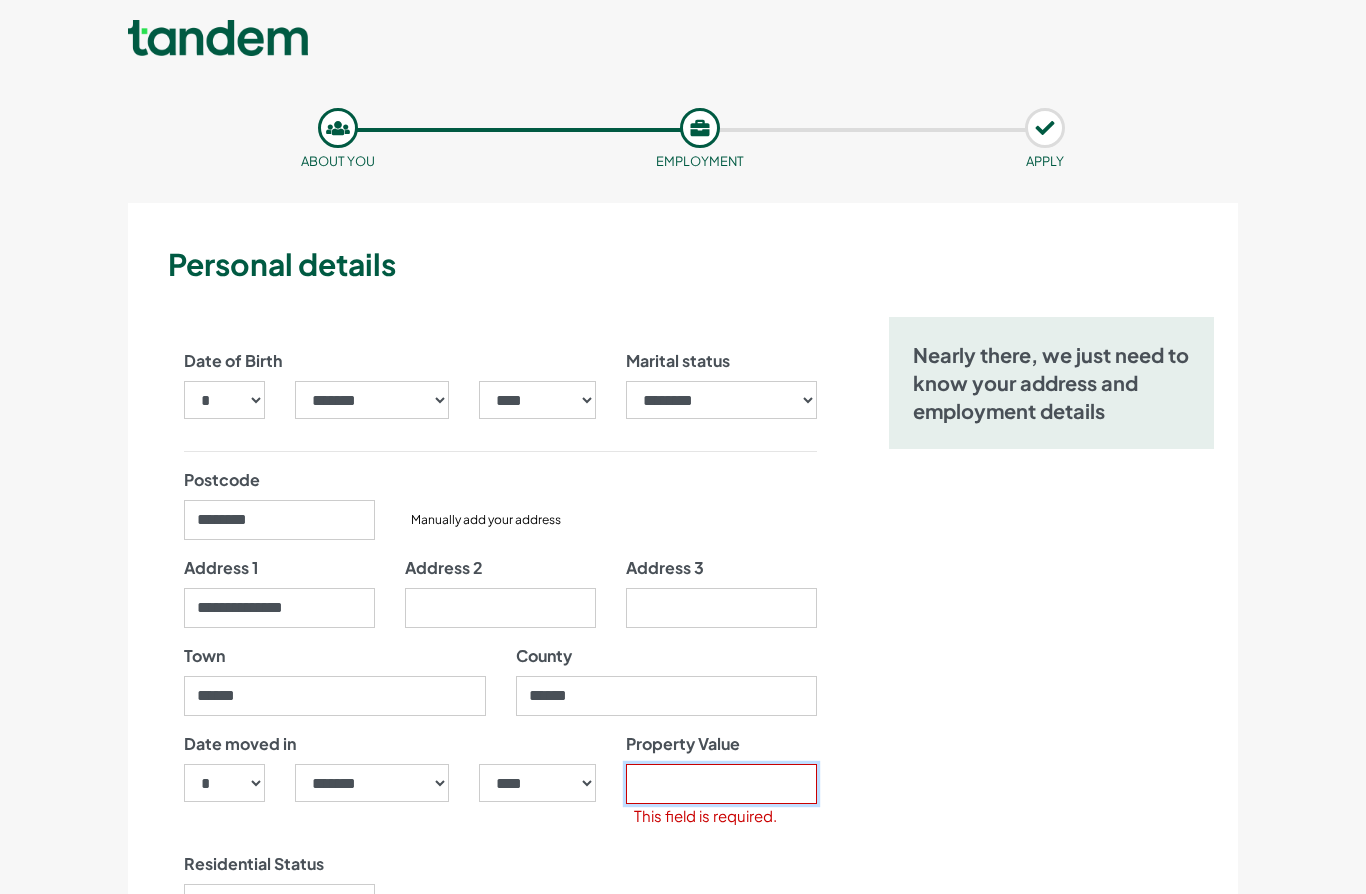 click on "Property Value" at bounding box center [721, 784] 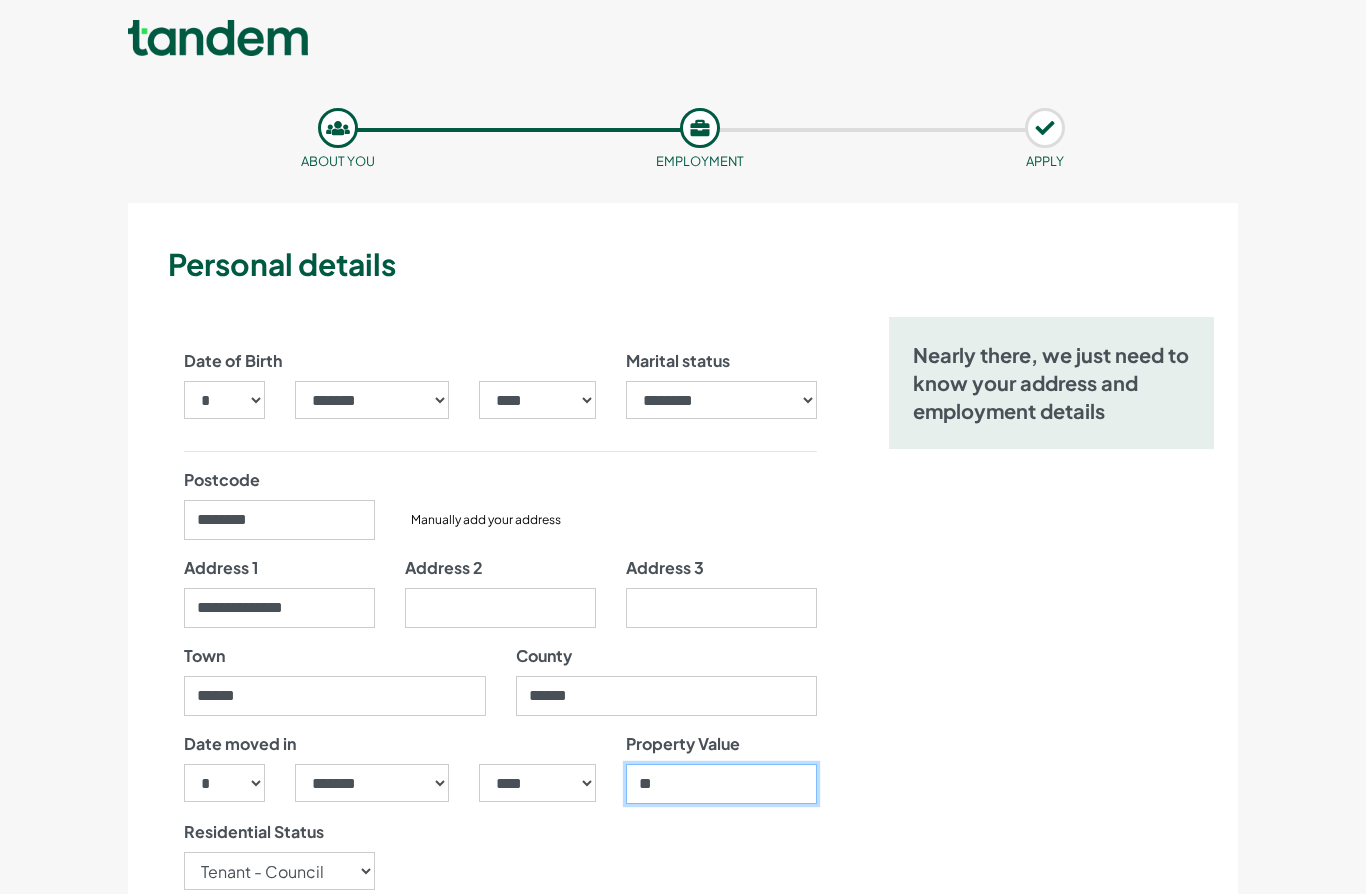 type on "*" 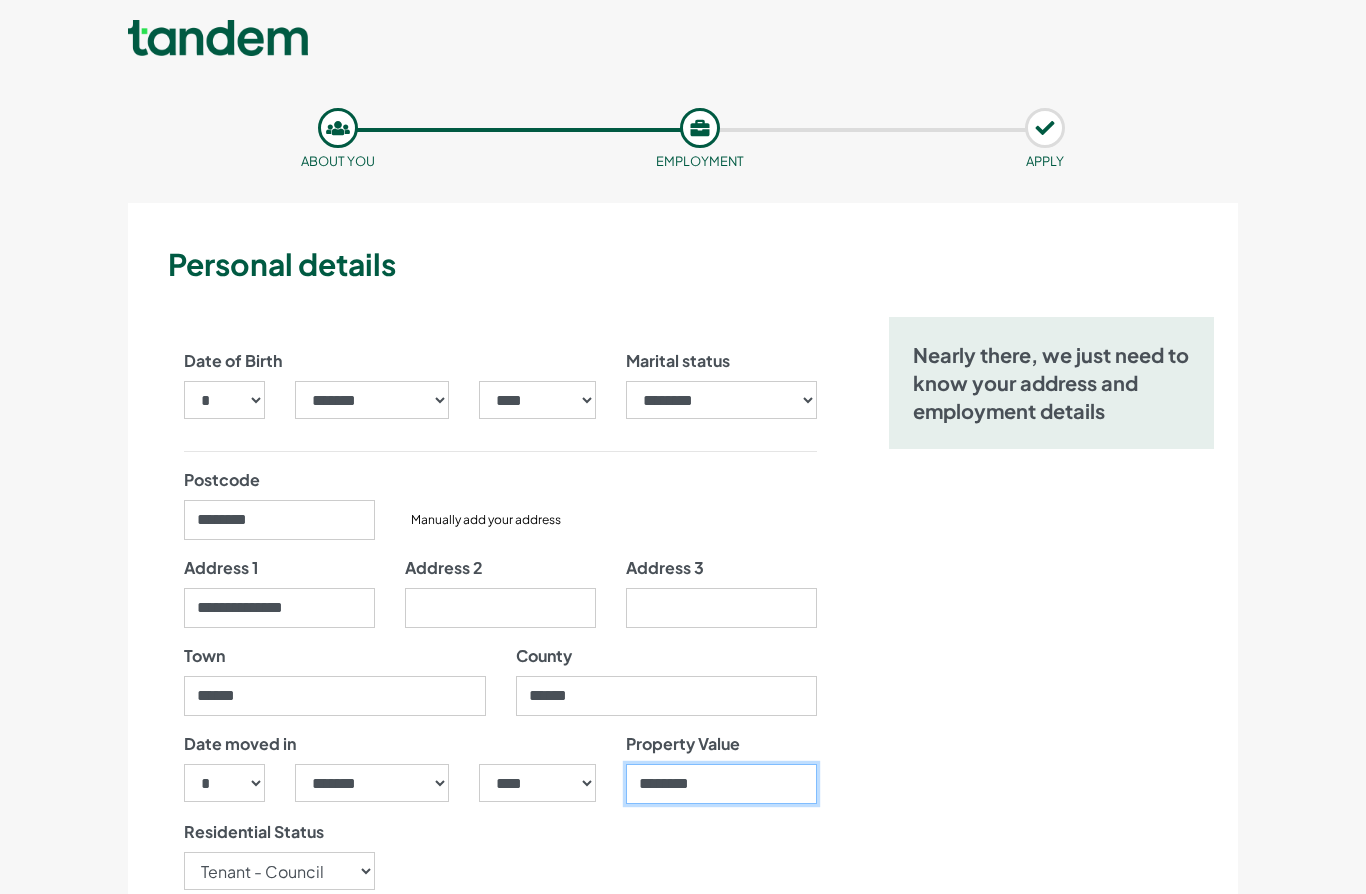 type on "********" 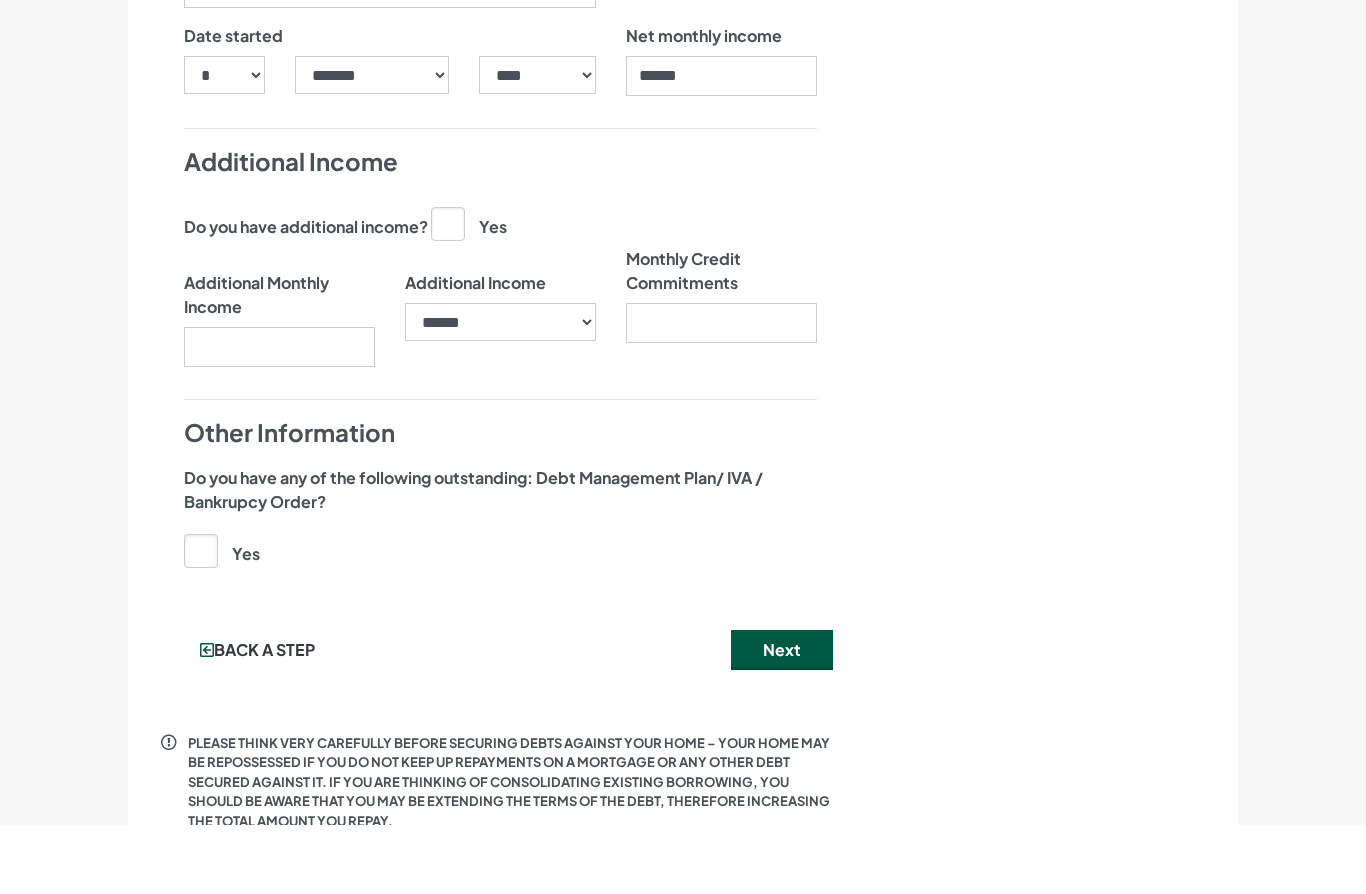 scroll, scrollTop: 1841, scrollLeft: 0, axis: vertical 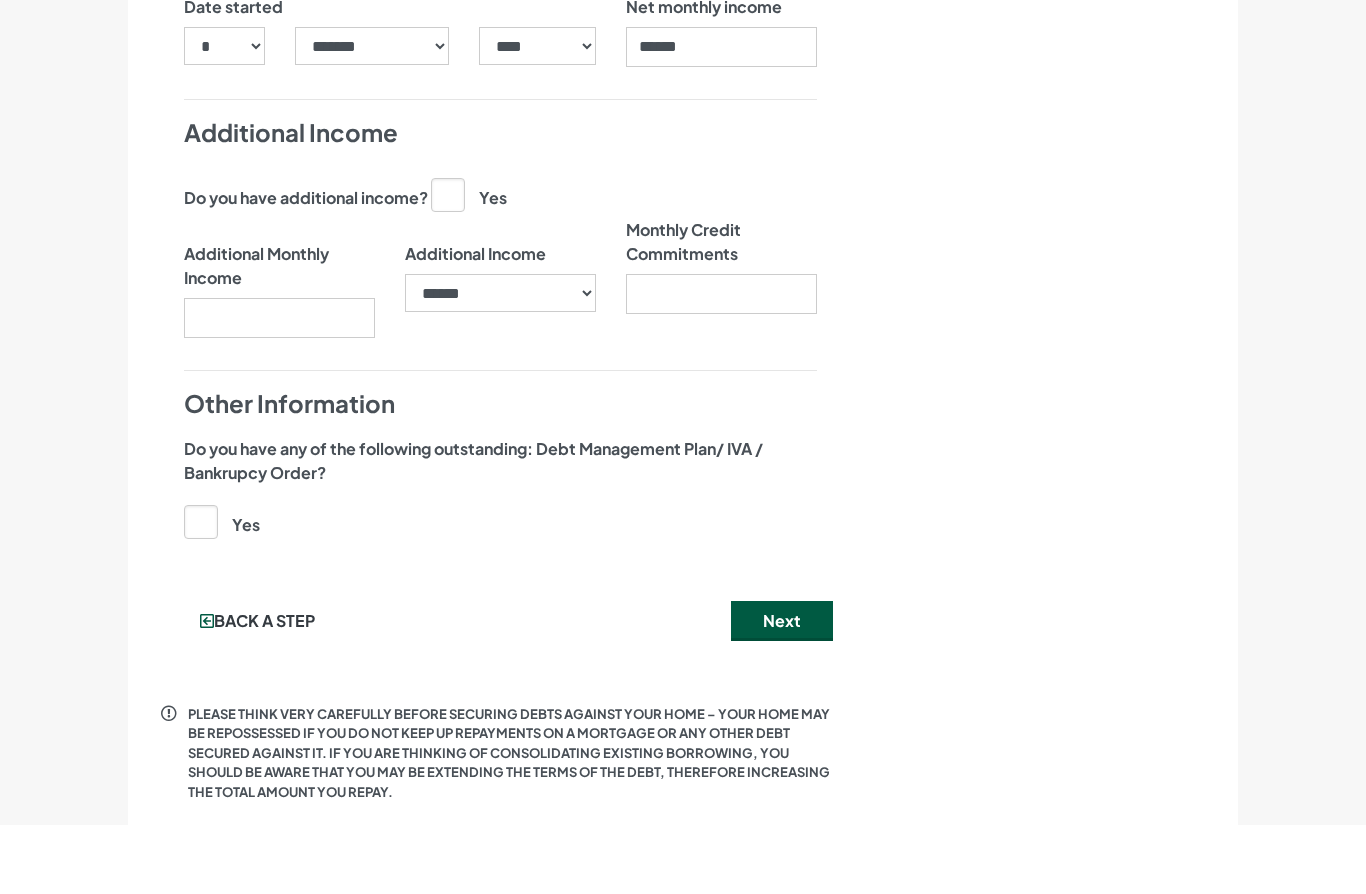 click on "Next" at bounding box center (782, 690) 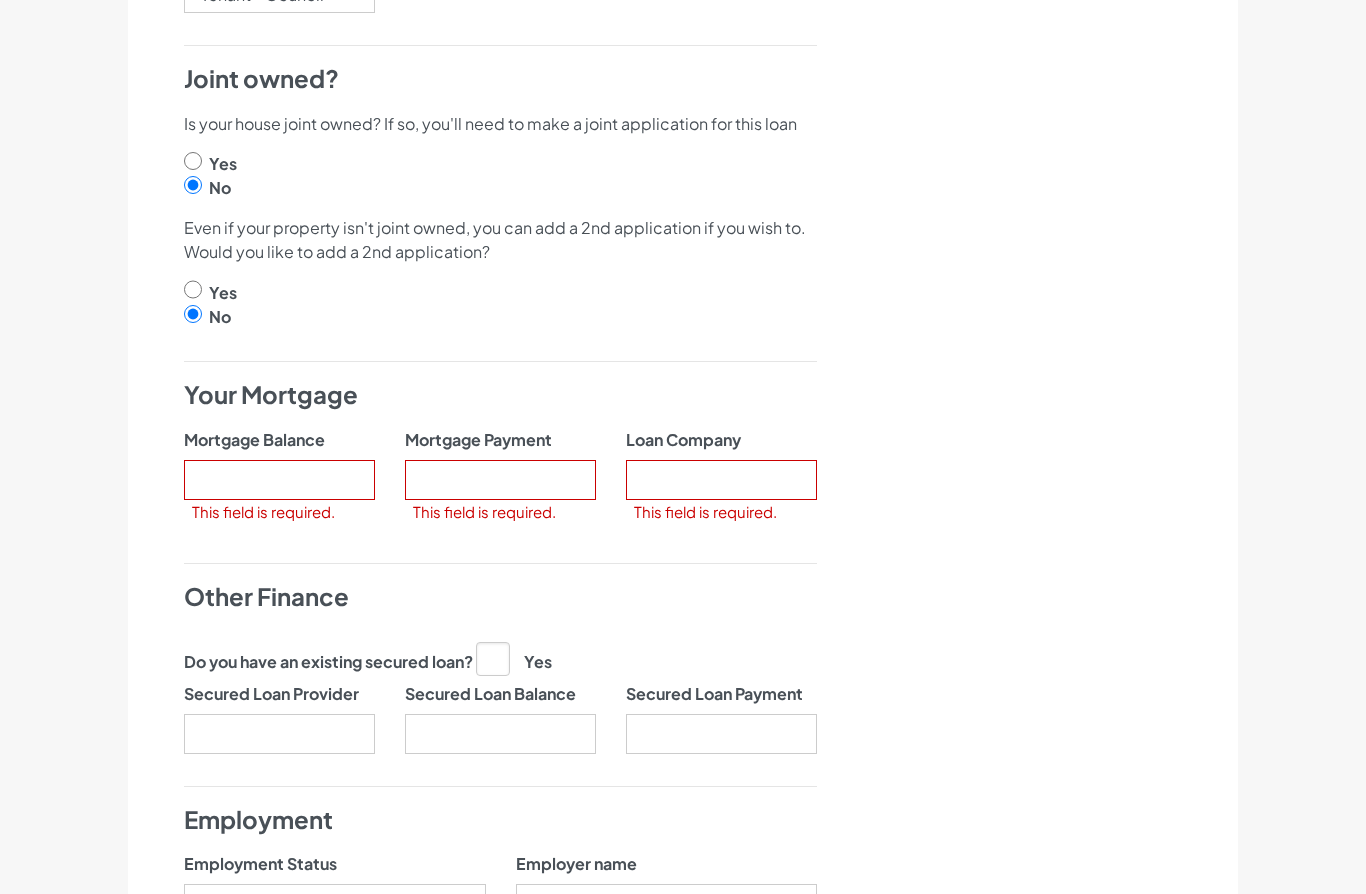 scroll, scrollTop: 978, scrollLeft: 0, axis: vertical 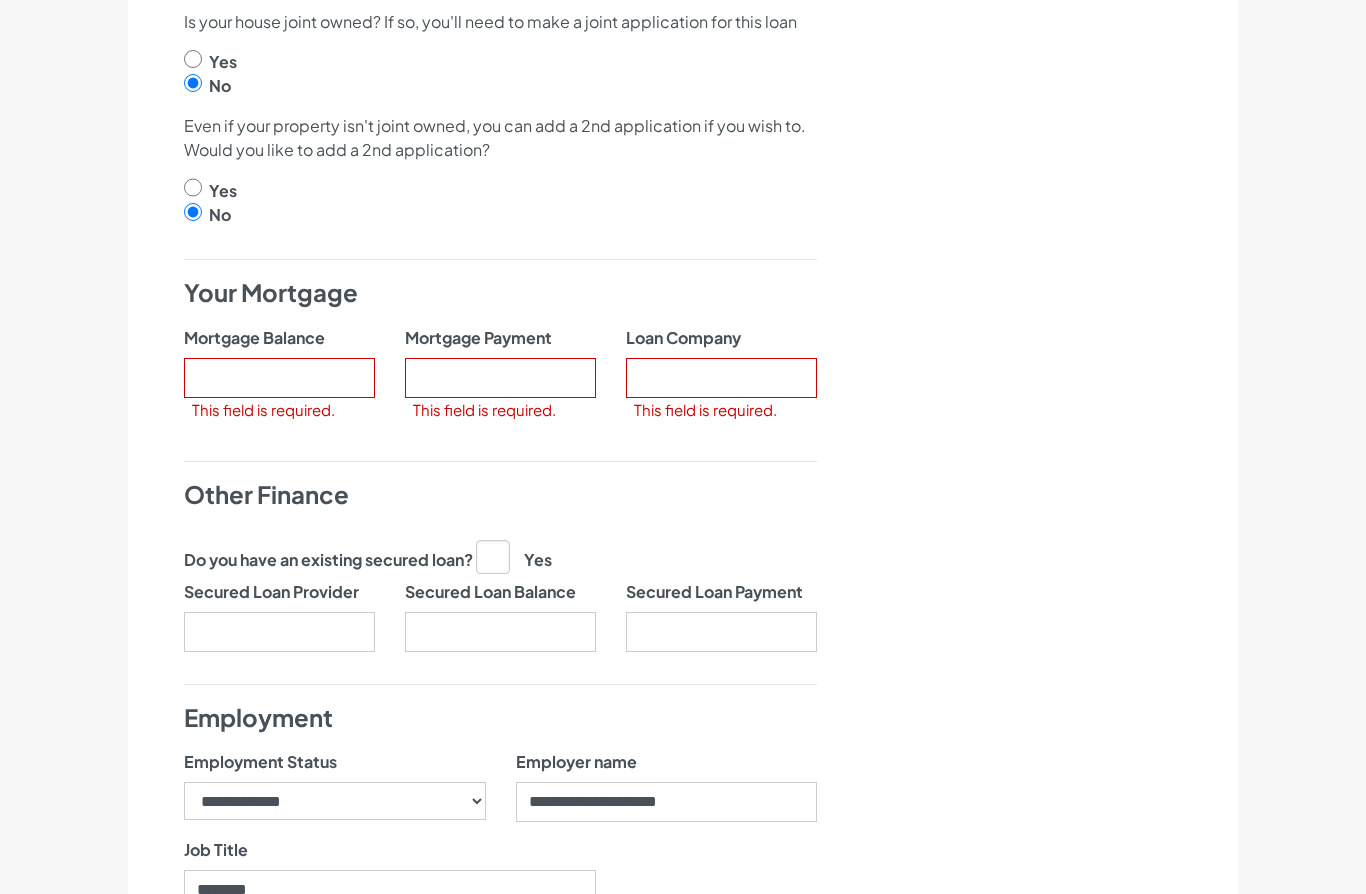 click on "This field is required." at bounding box center [263, 411] 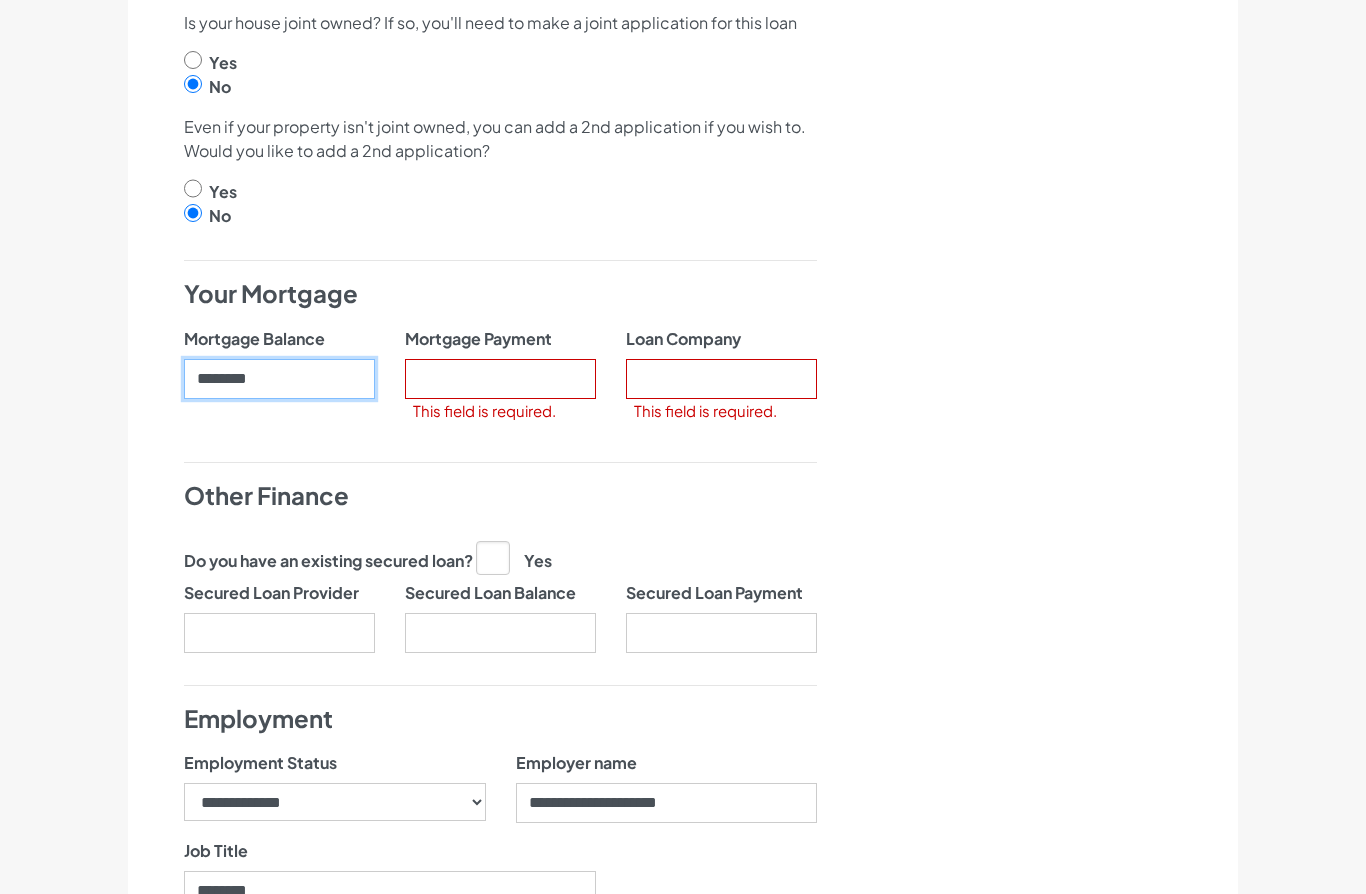 type on "********" 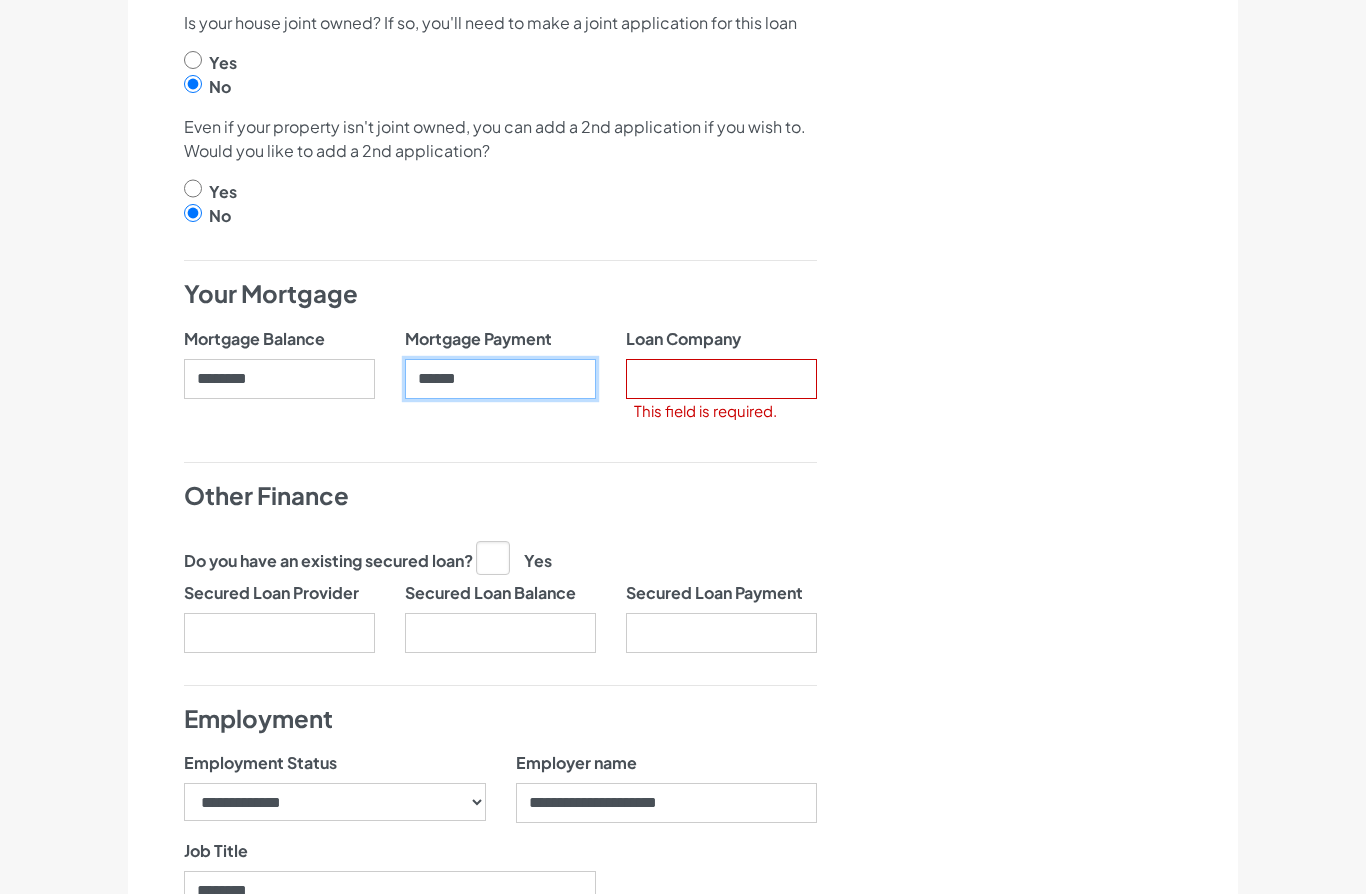 type on "******" 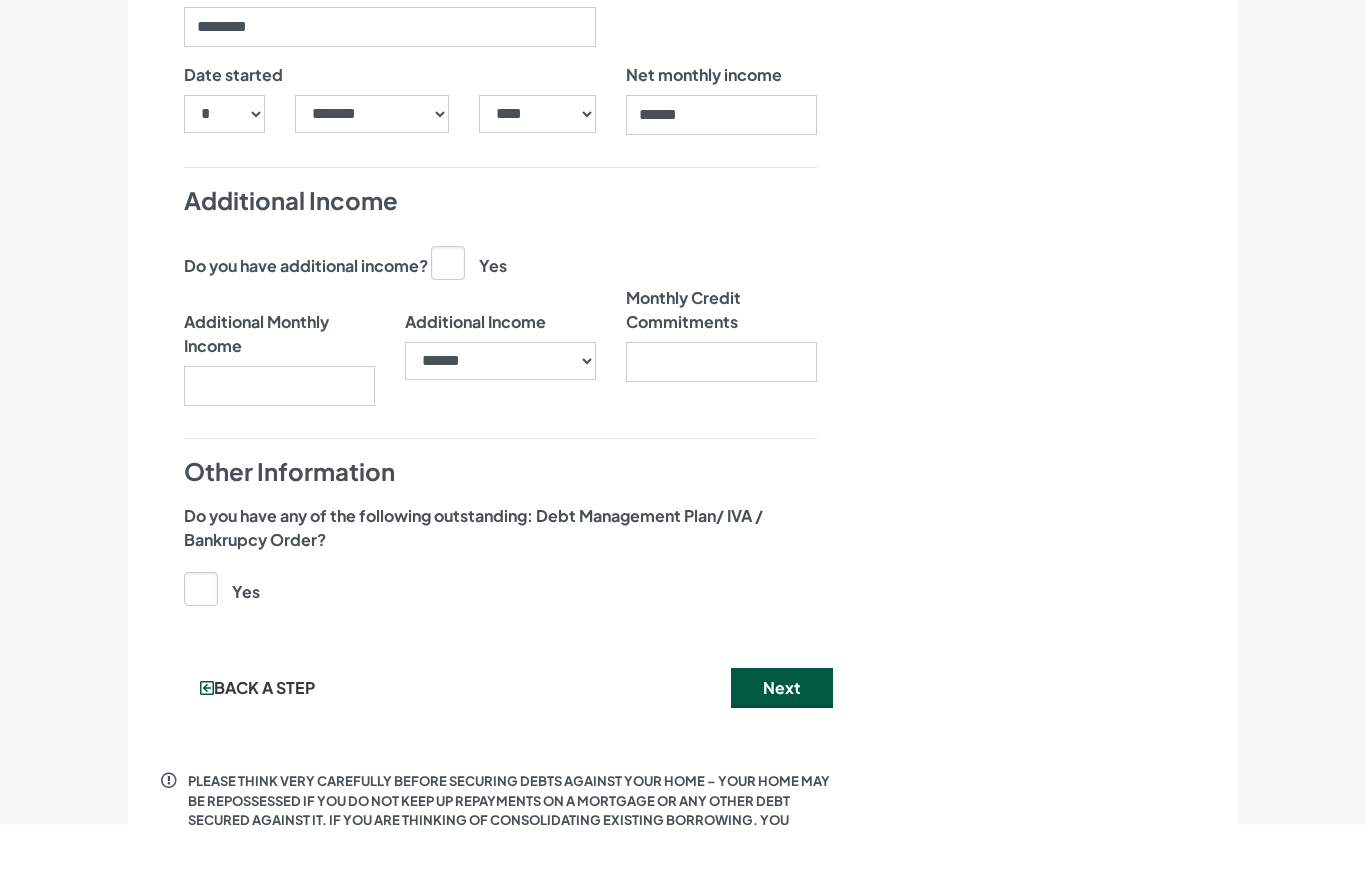 scroll, scrollTop: 1775, scrollLeft: 0, axis: vertical 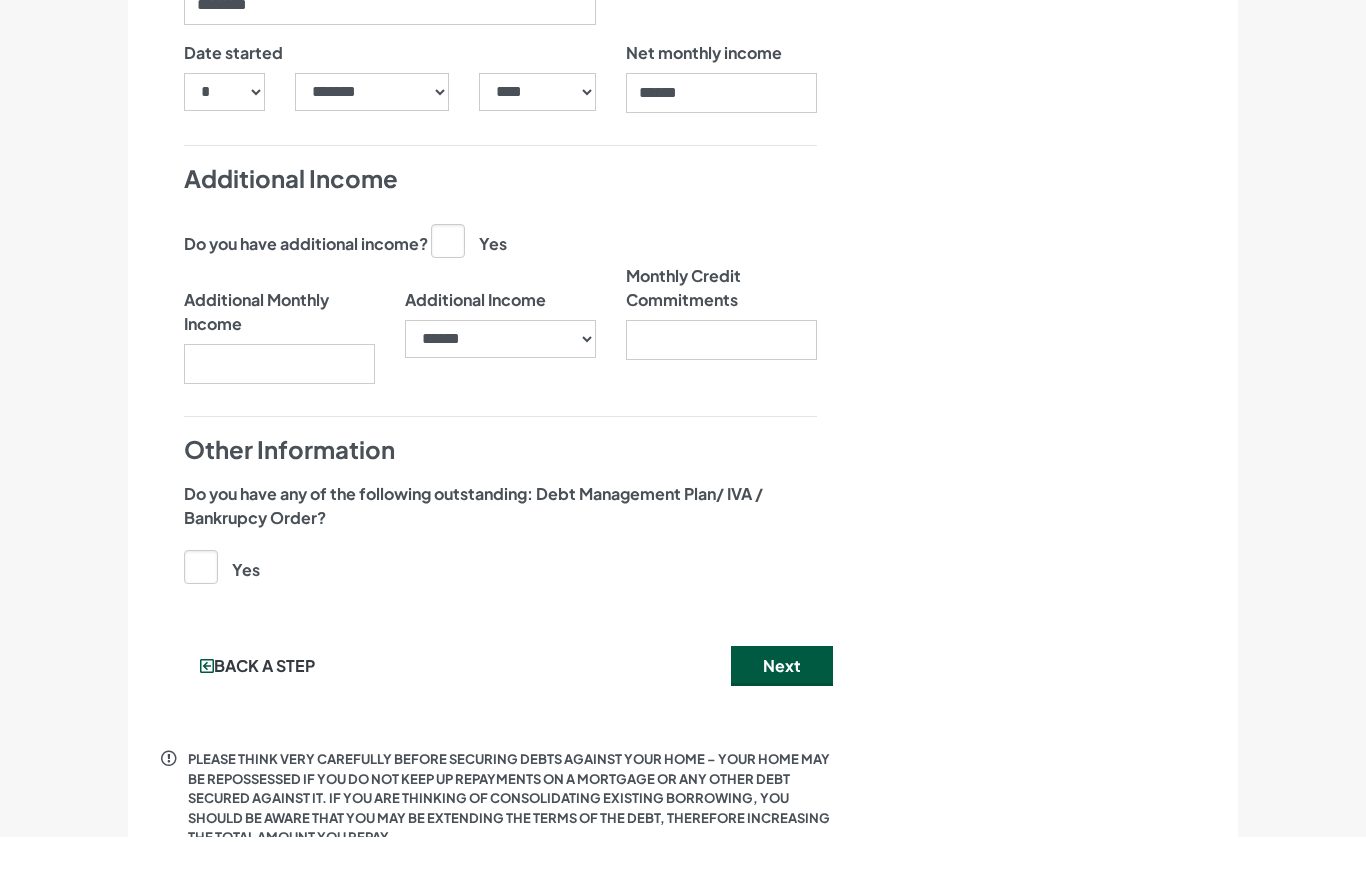 type on "*******" 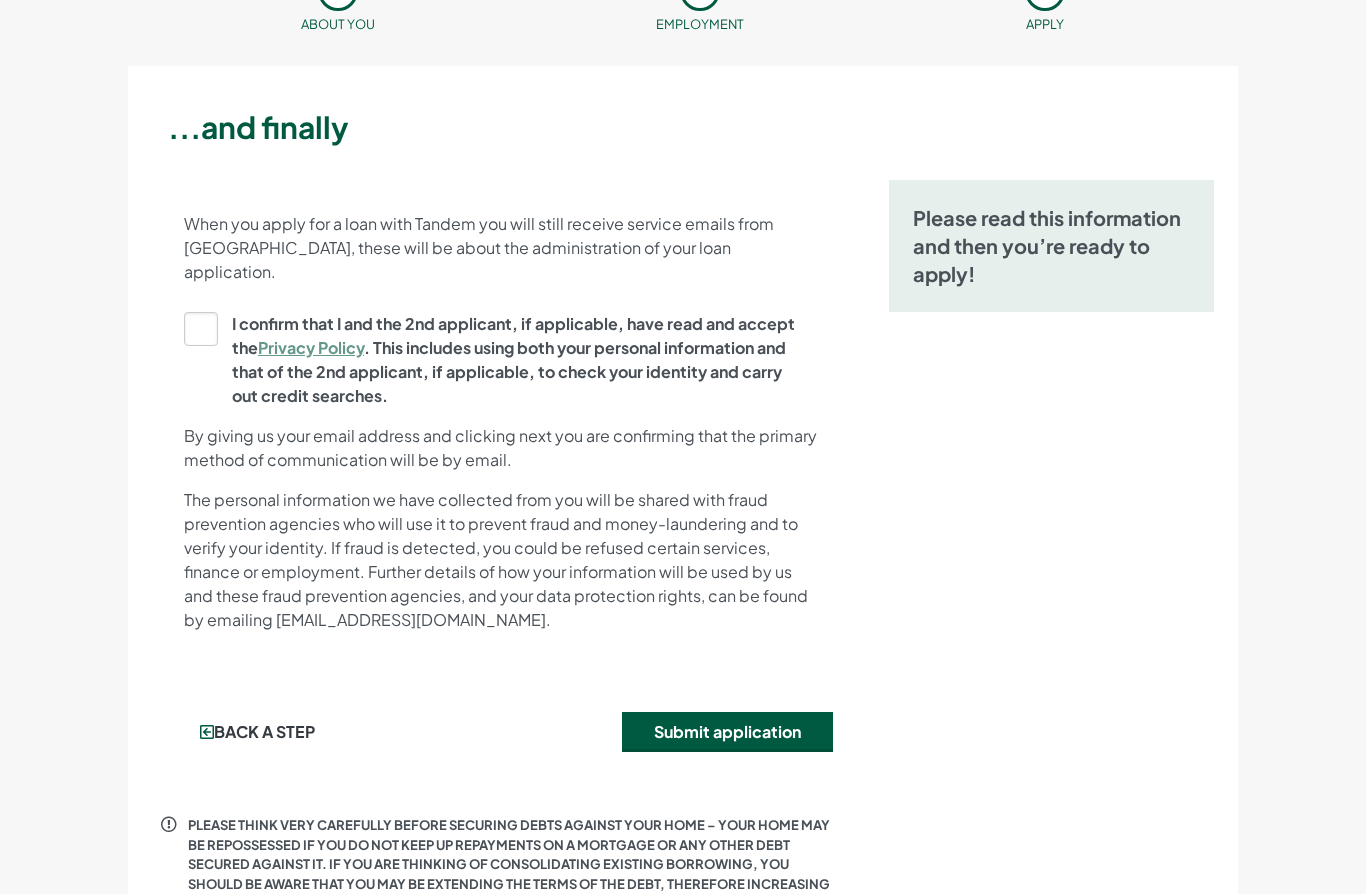 scroll, scrollTop: 309, scrollLeft: 0, axis: vertical 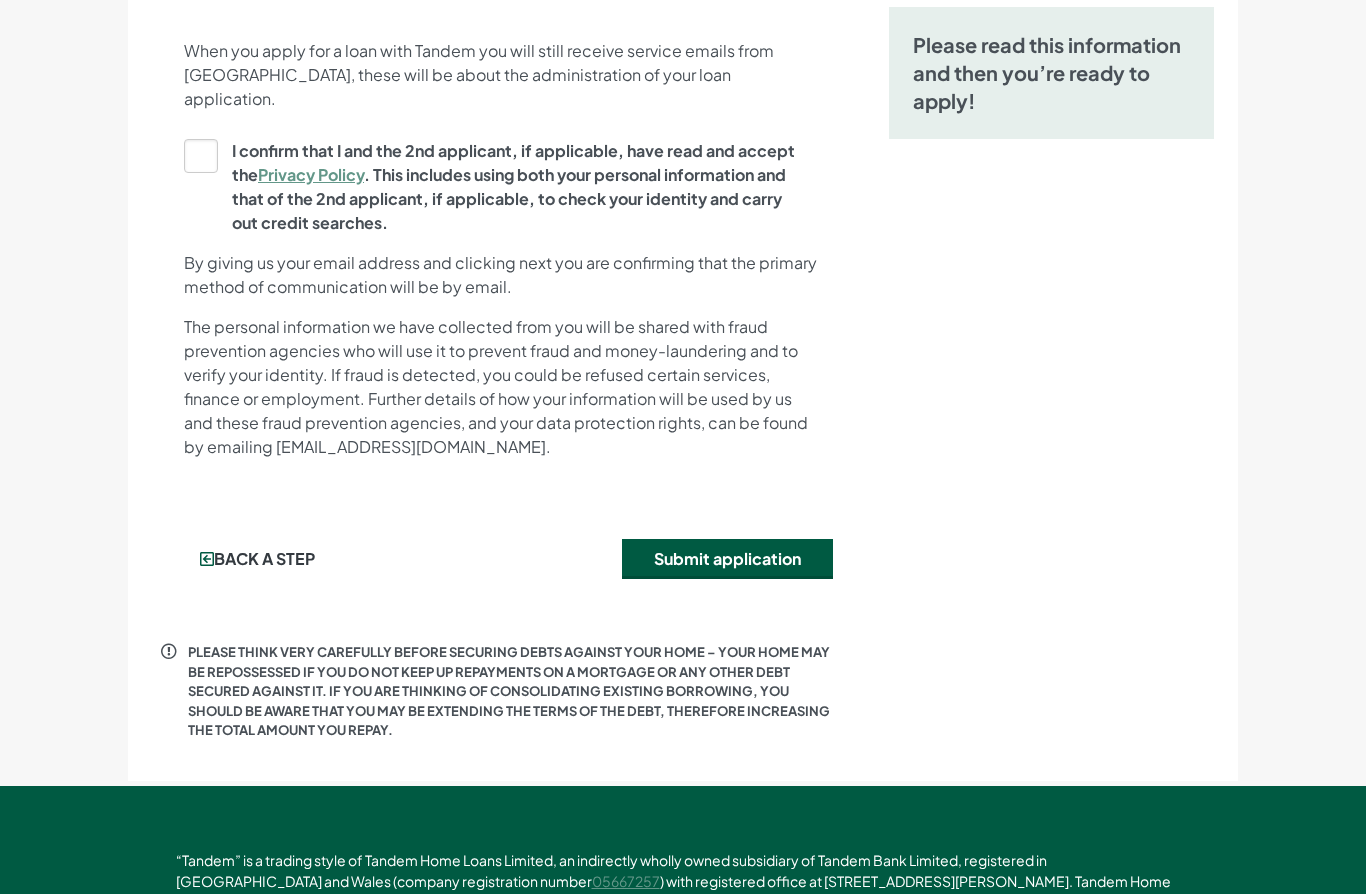 click on "Back a step" at bounding box center [257, 560] 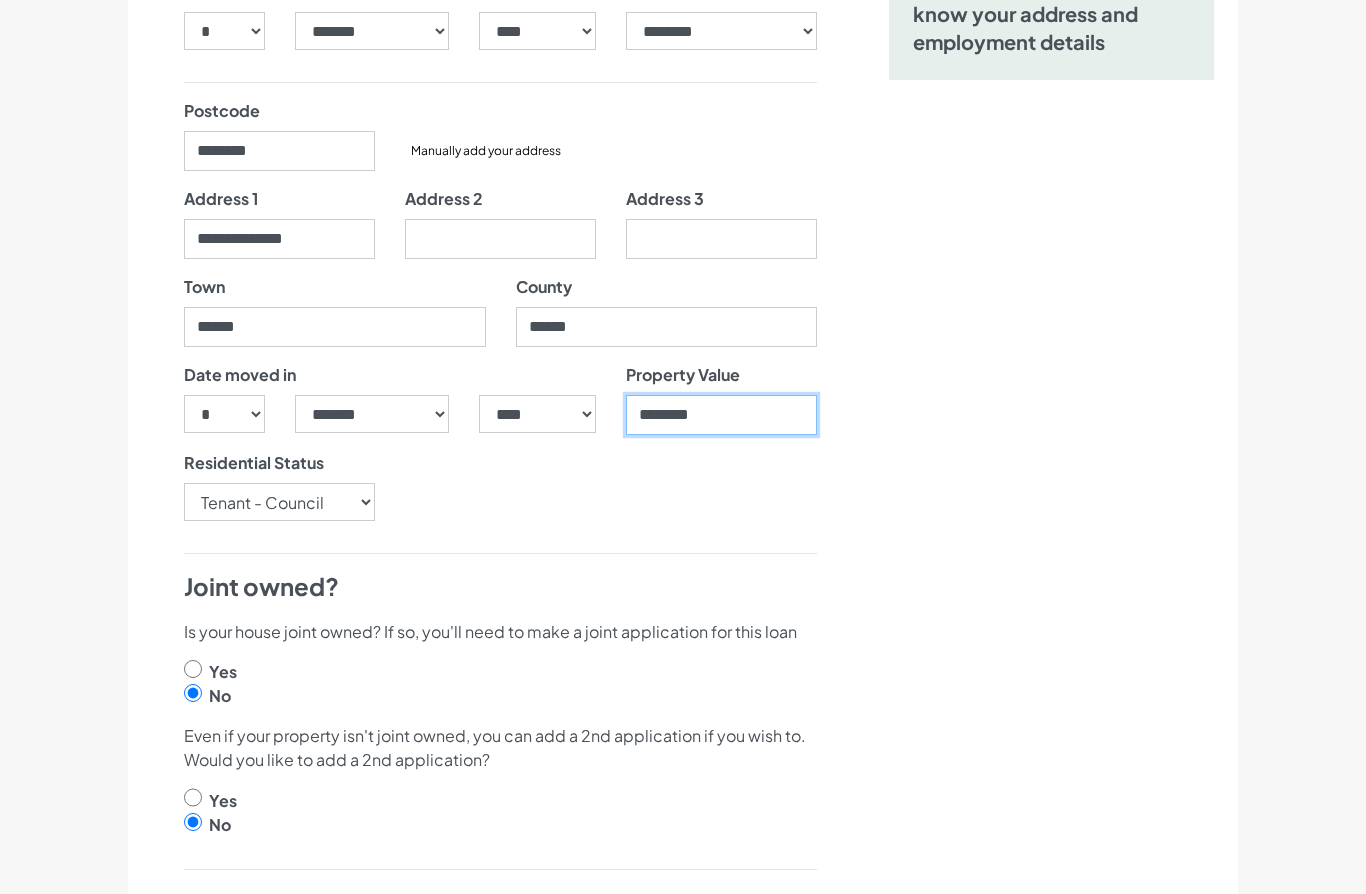 click on "********" at bounding box center [721, 416] 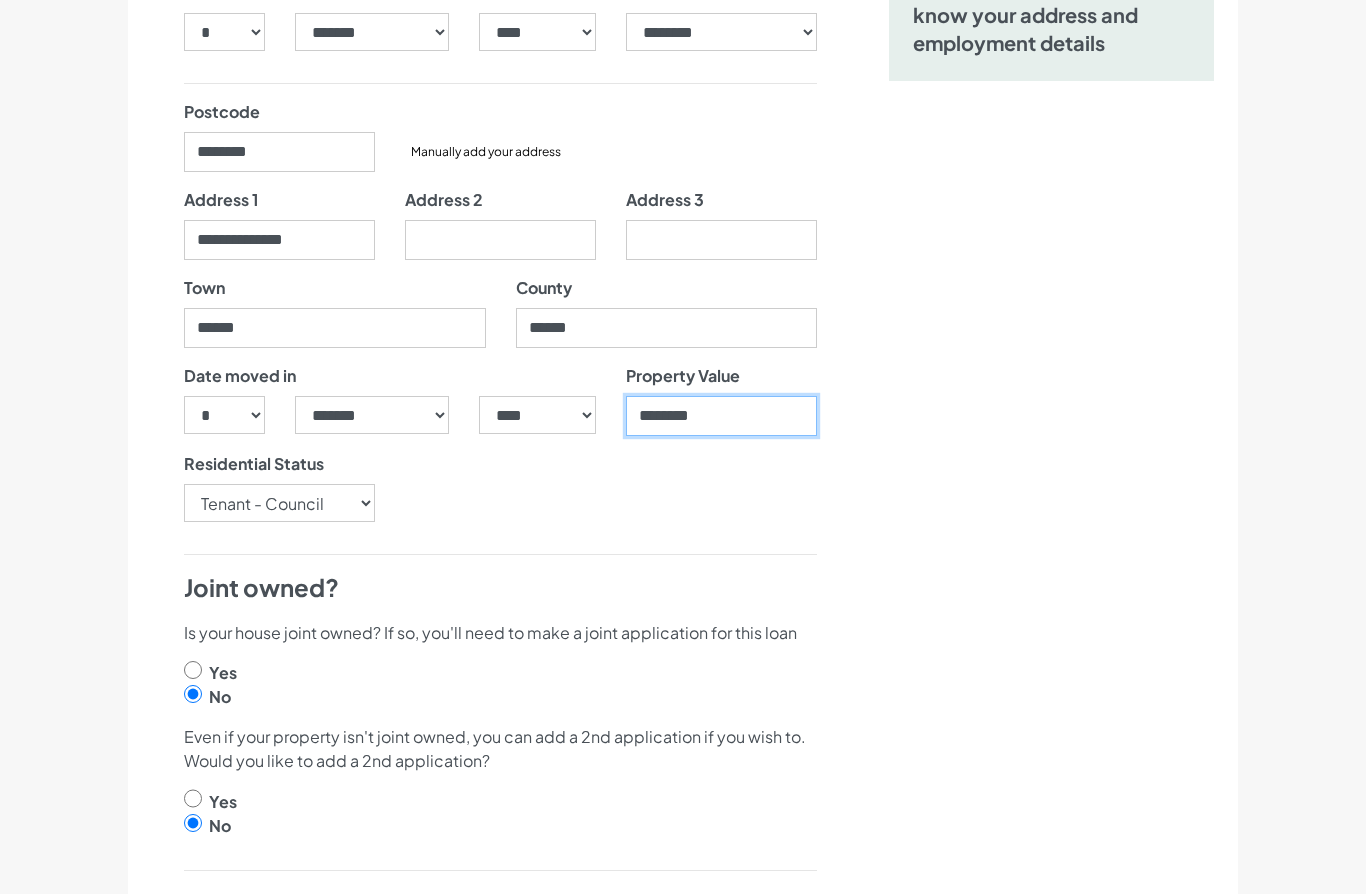 type 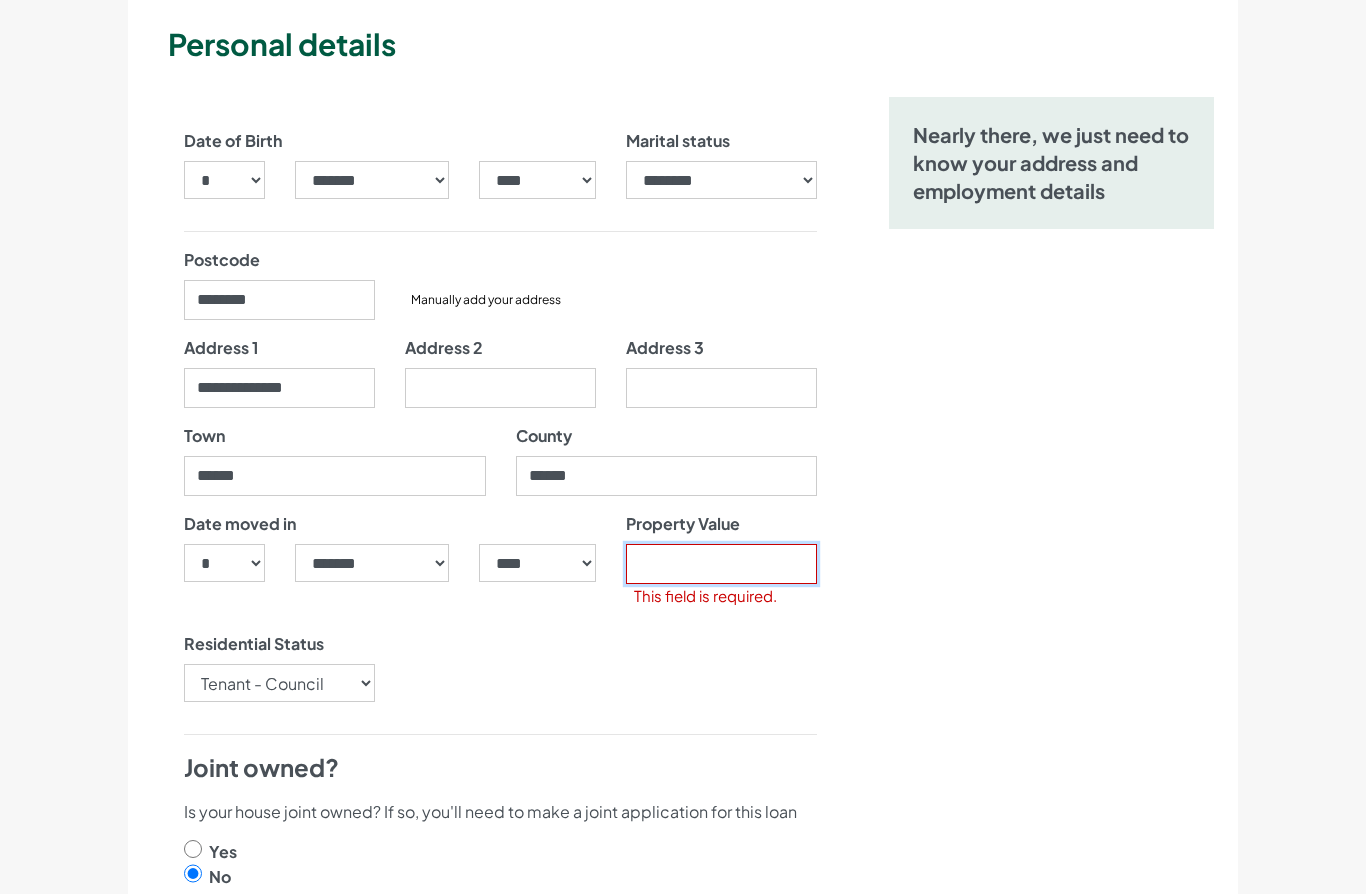 scroll, scrollTop: 193, scrollLeft: 0, axis: vertical 